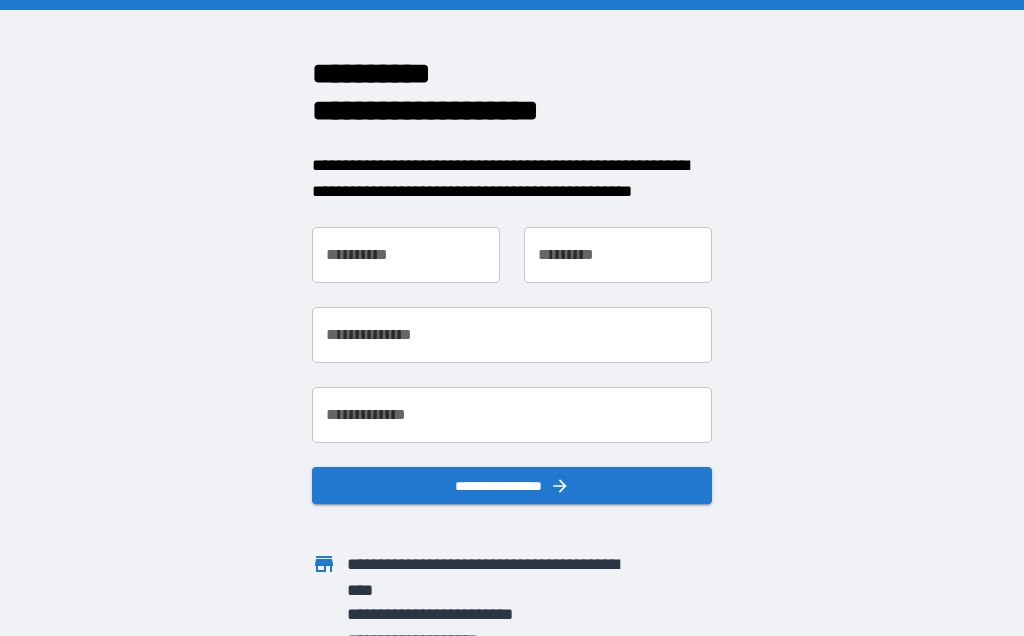scroll, scrollTop: 0, scrollLeft: 0, axis: both 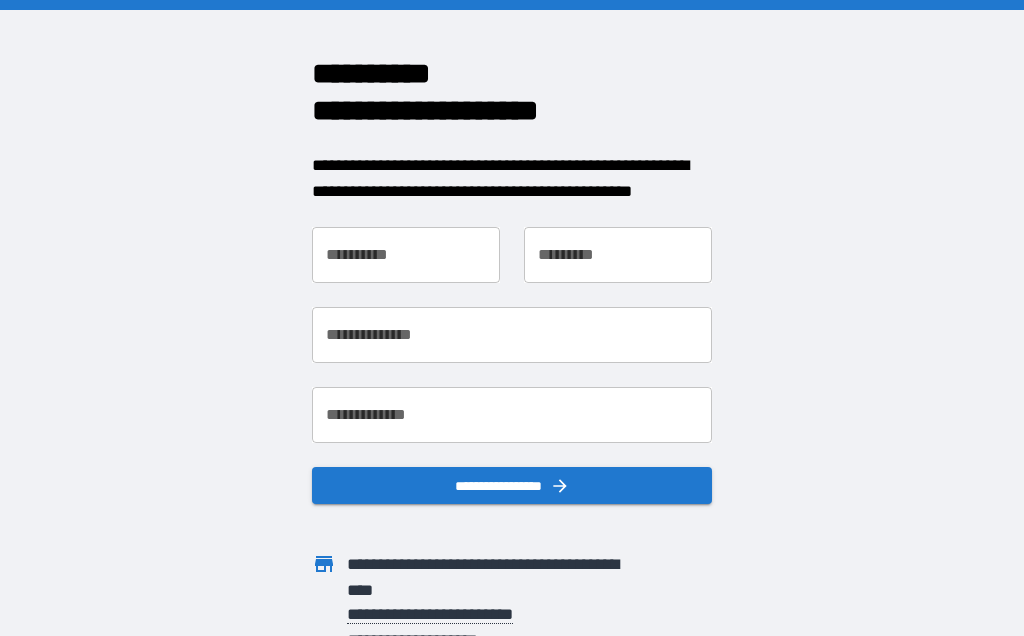 click on "**********" at bounding box center (406, 255) 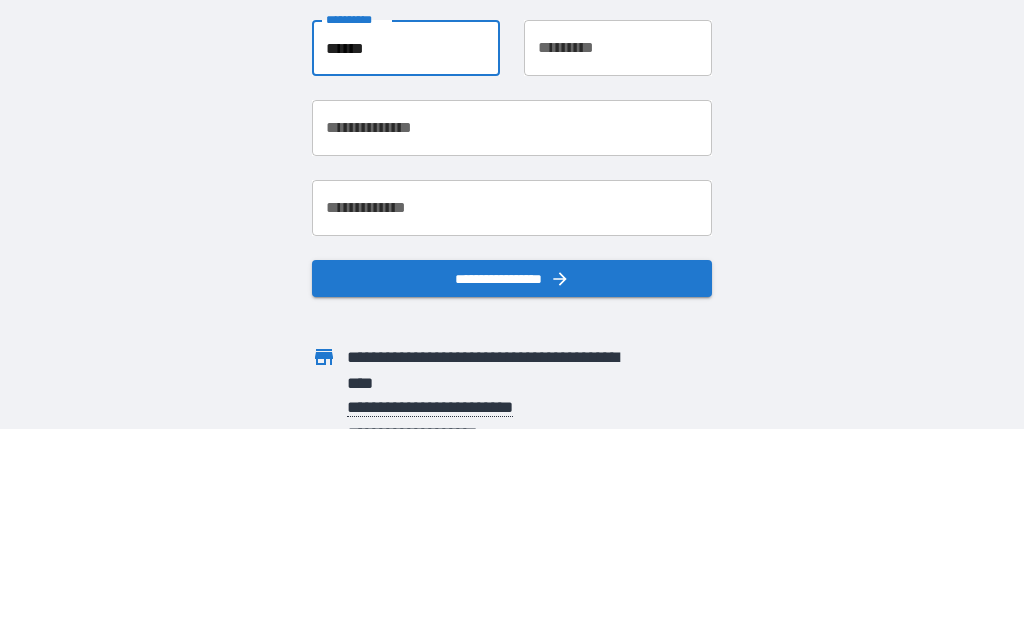 type on "******" 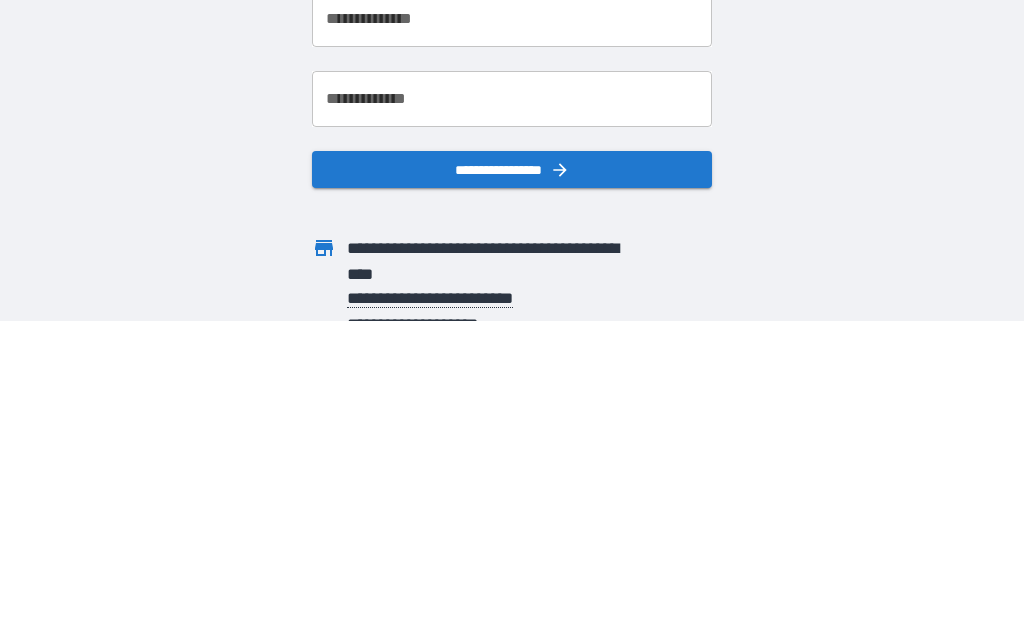 type on "*****" 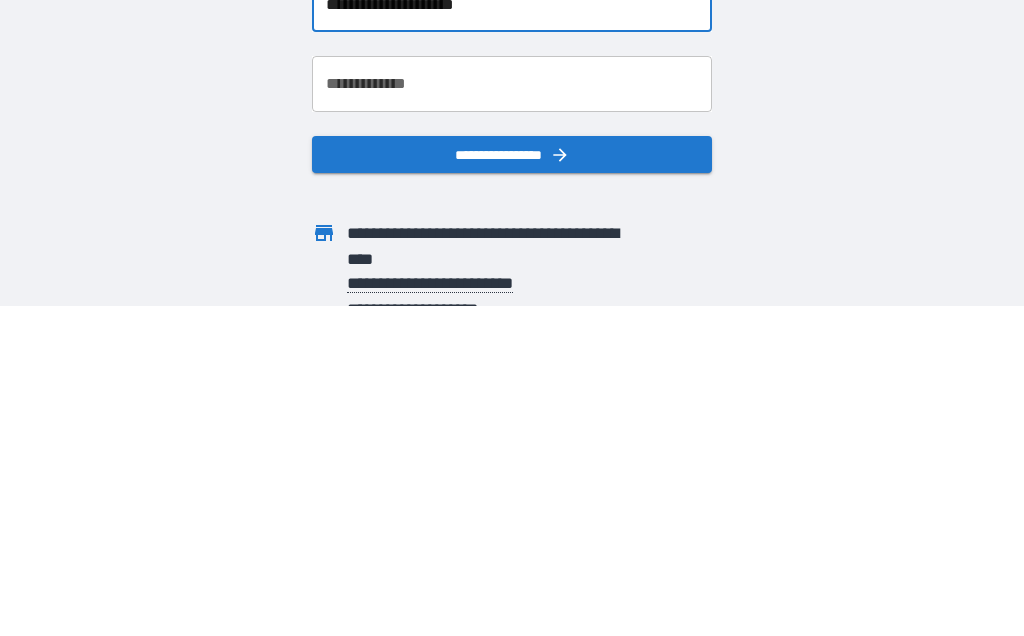 type on "**********" 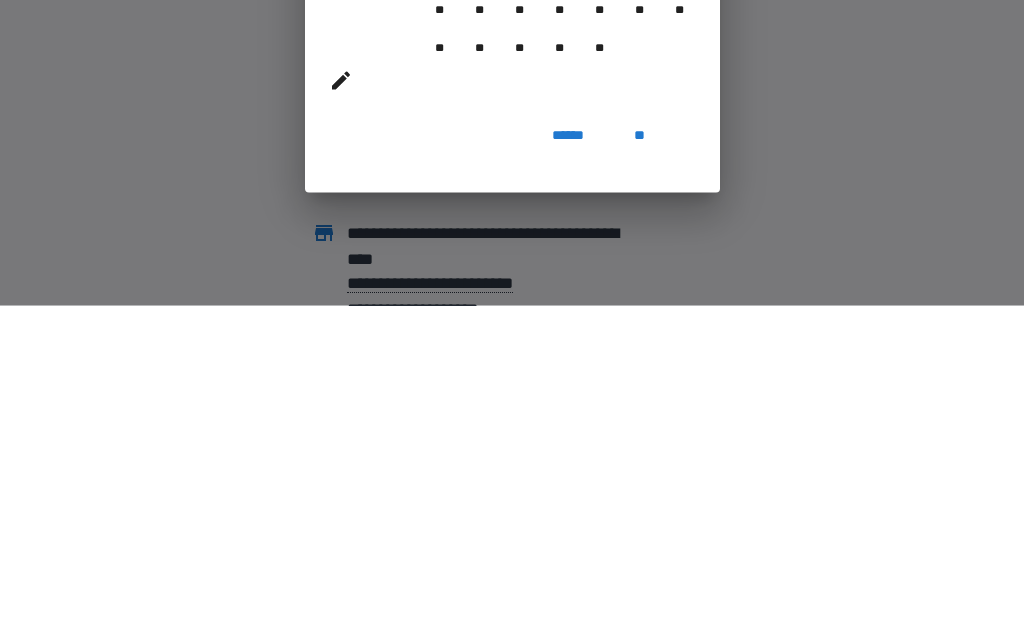 scroll, scrollTop: 87, scrollLeft: 0, axis: vertical 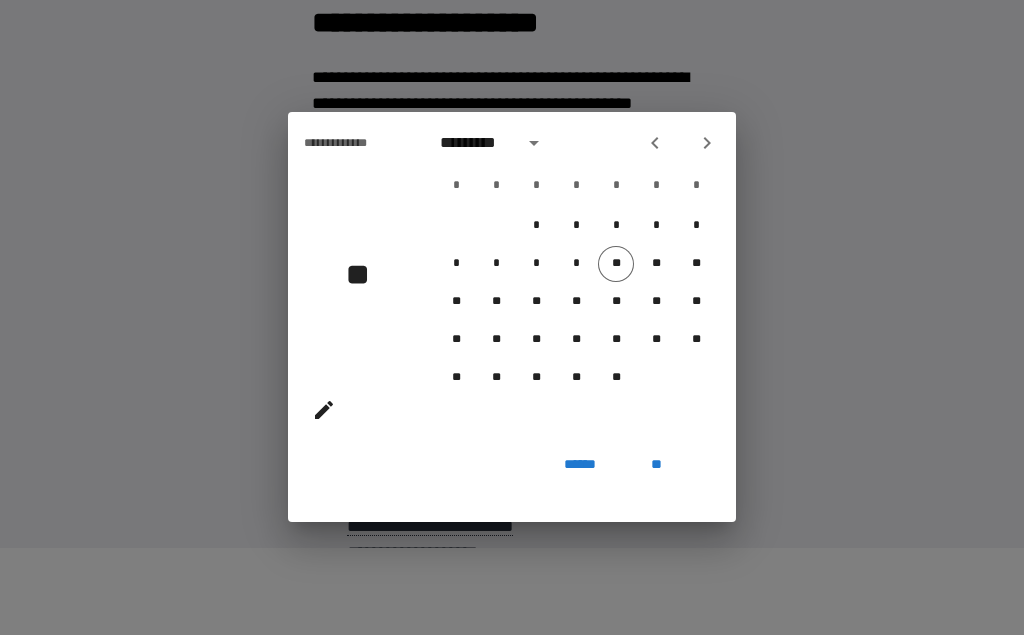 click at bounding box center (707, 144) 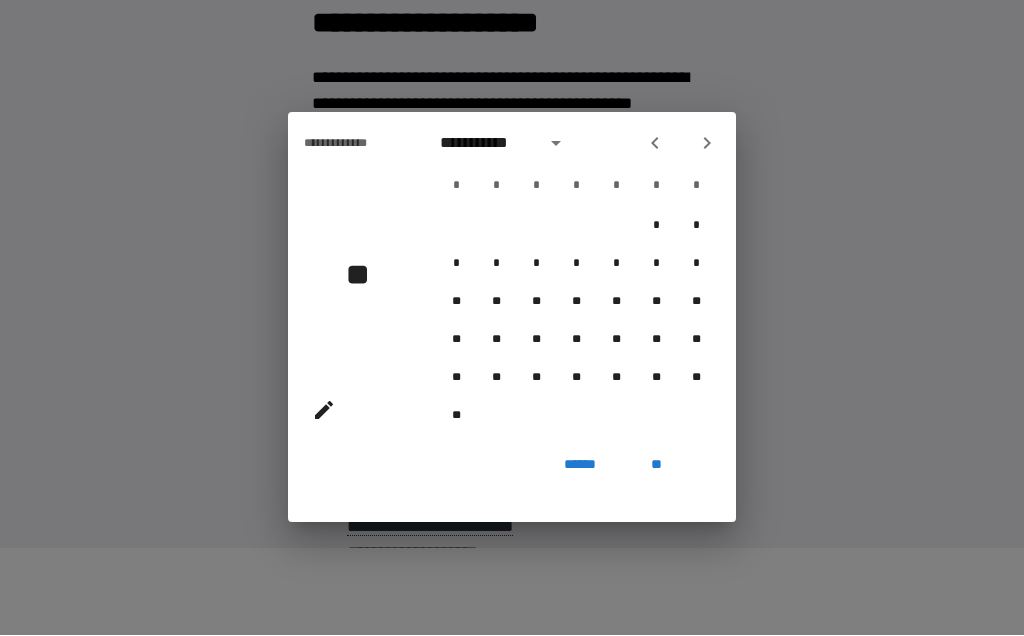 click 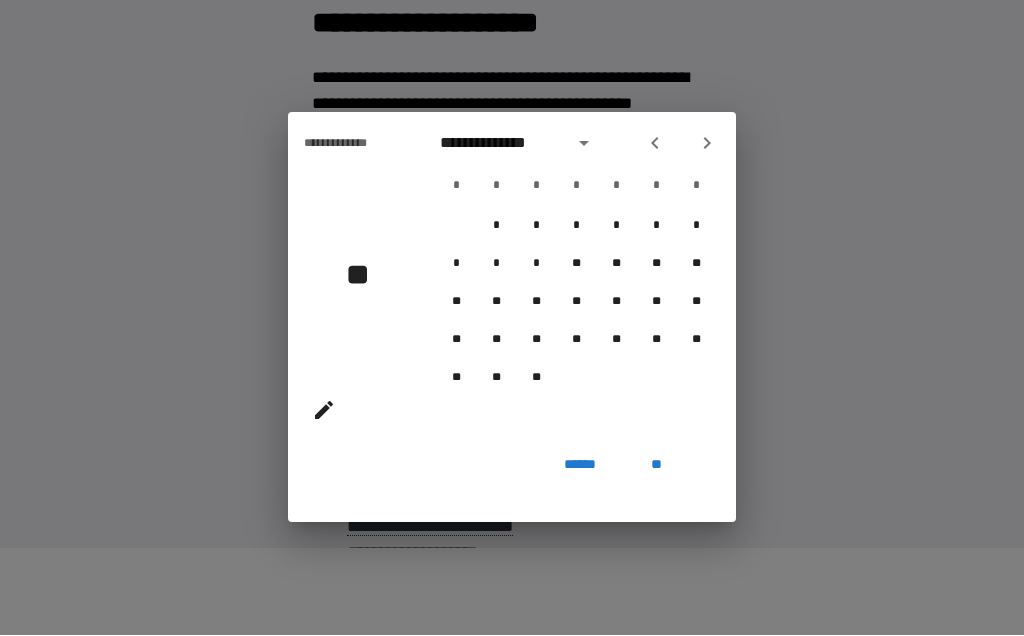 click 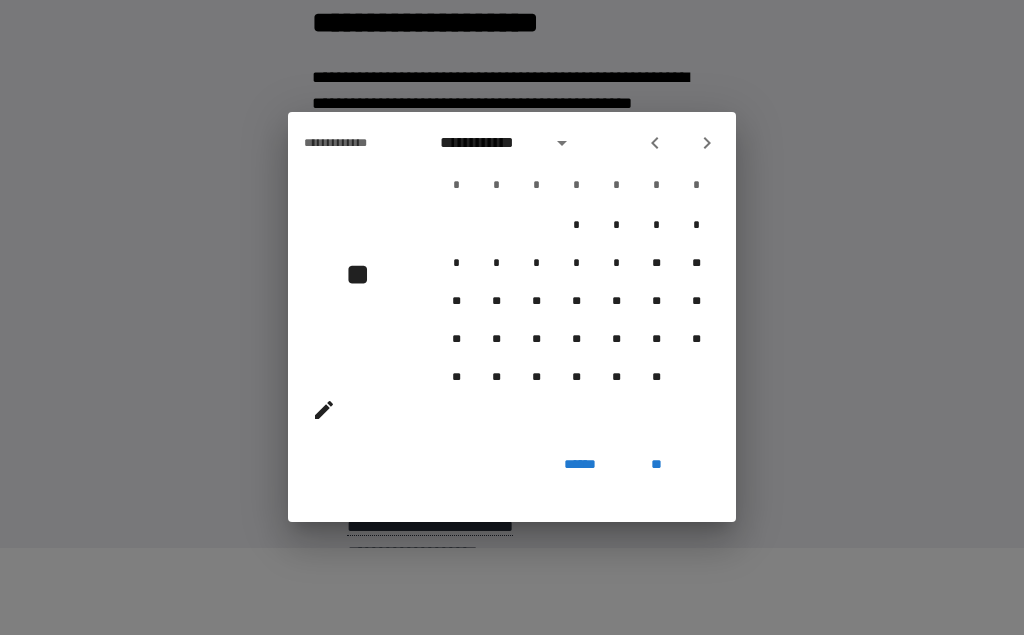 click 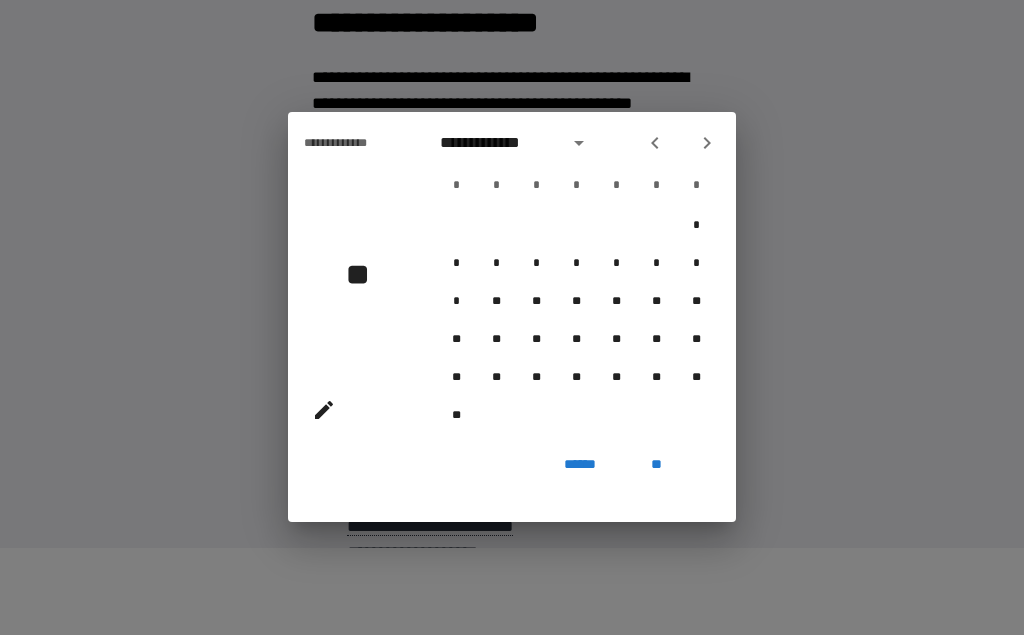 click 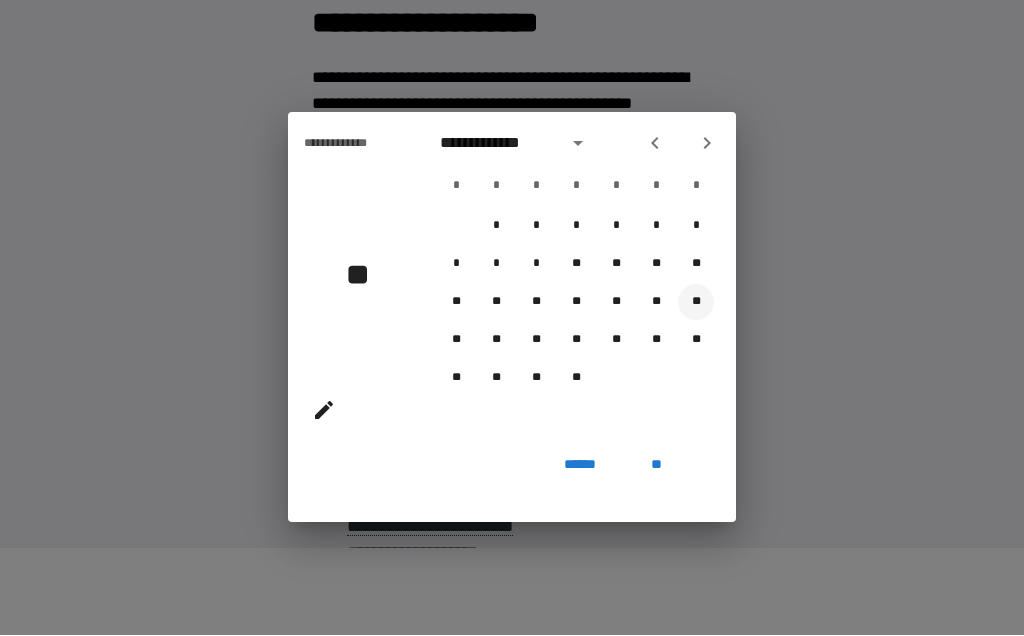 click on "**" at bounding box center [696, 303] 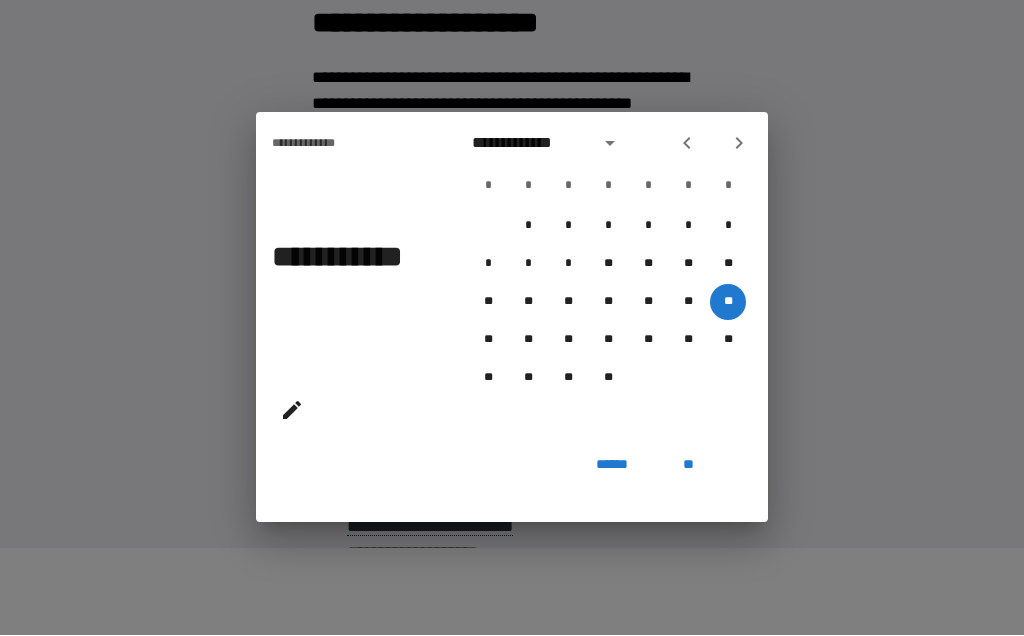 click 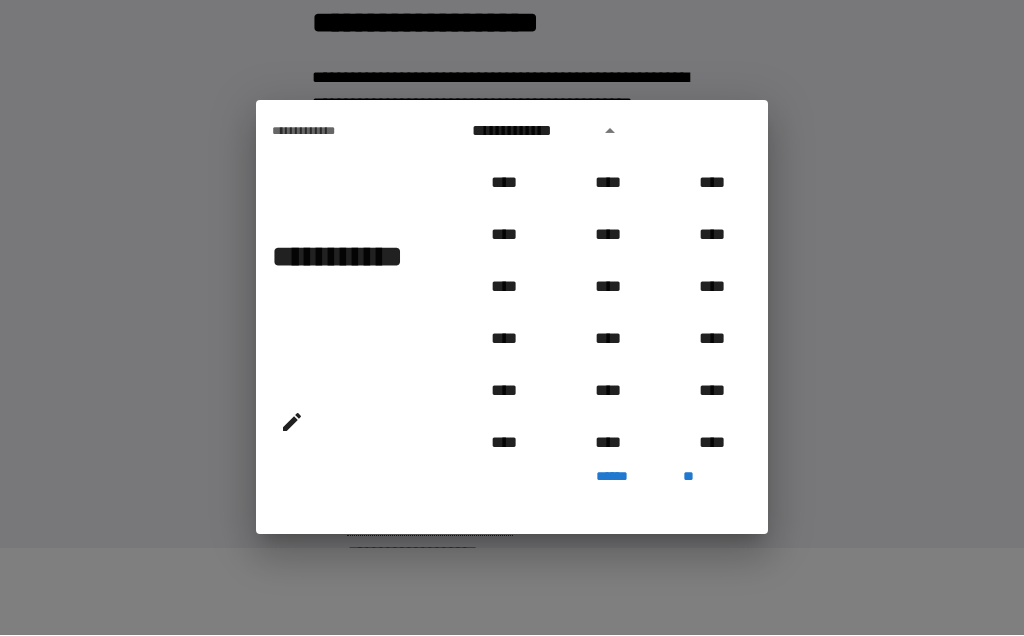 scroll, scrollTop: 830, scrollLeft: 0, axis: vertical 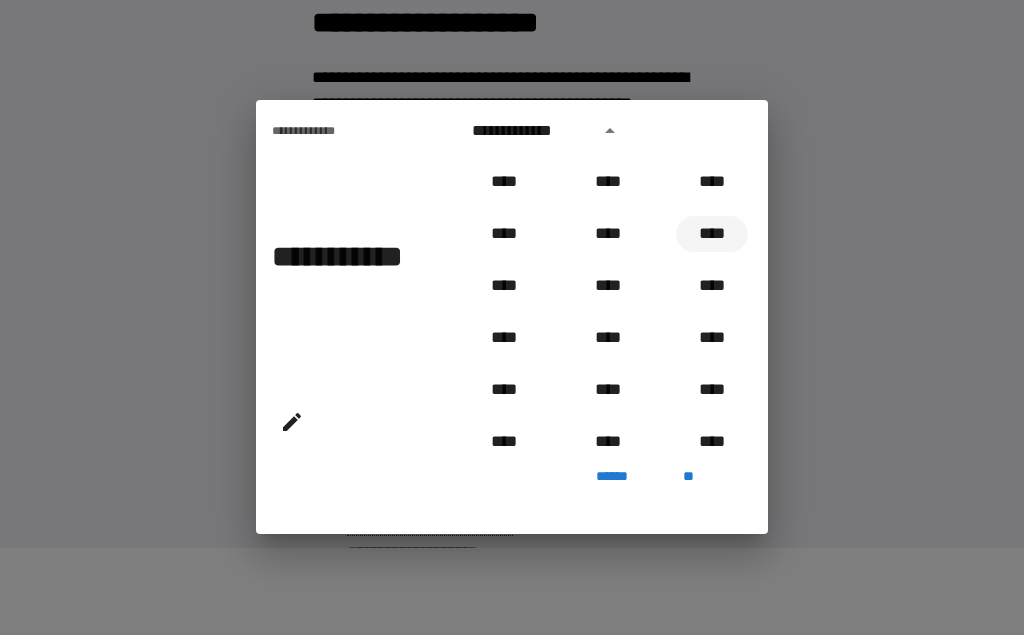 click on "****" at bounding box center [712, 235] 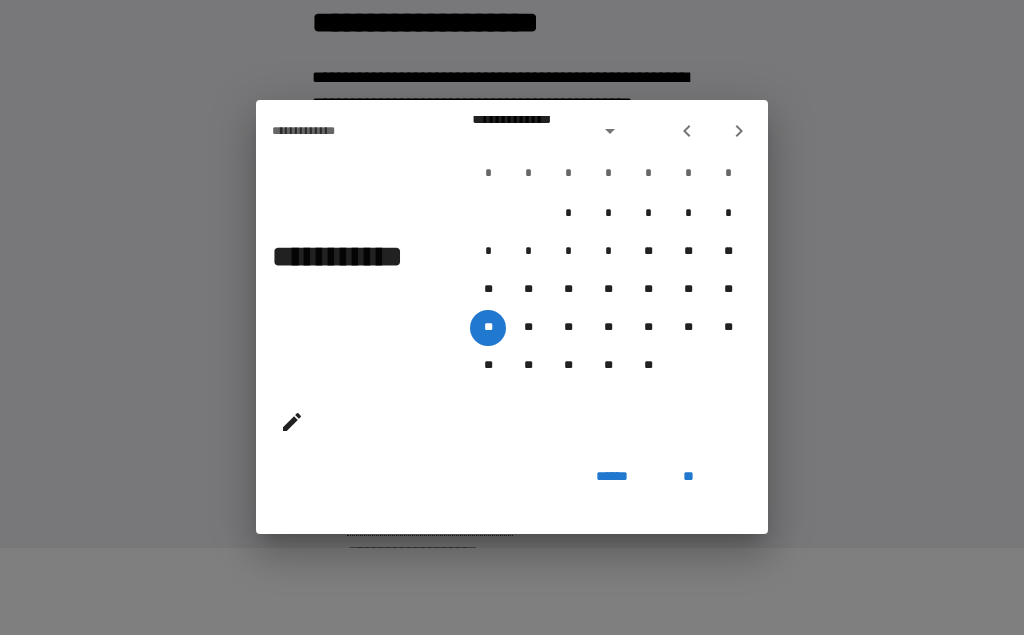 type on "**********" 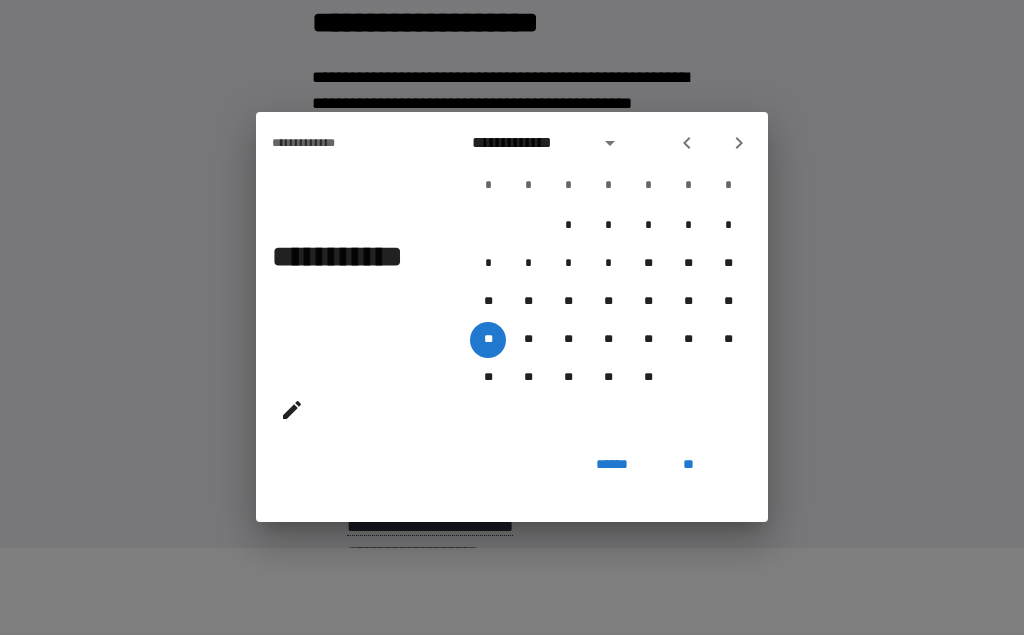 click on "**" at bounding box center (688, 465) 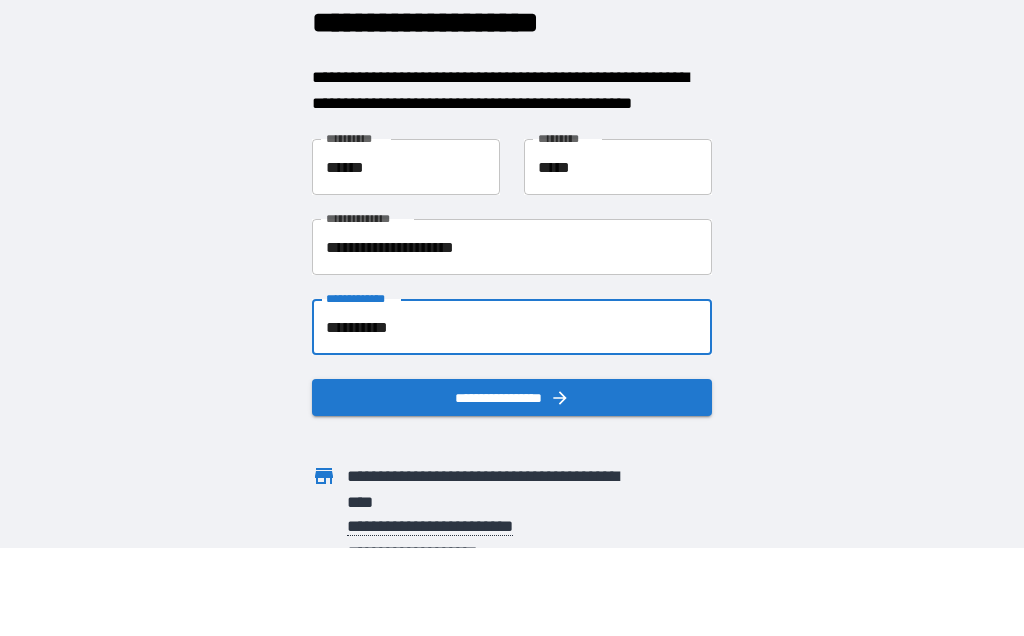 click on "**********" at bounding box center (512, 398) 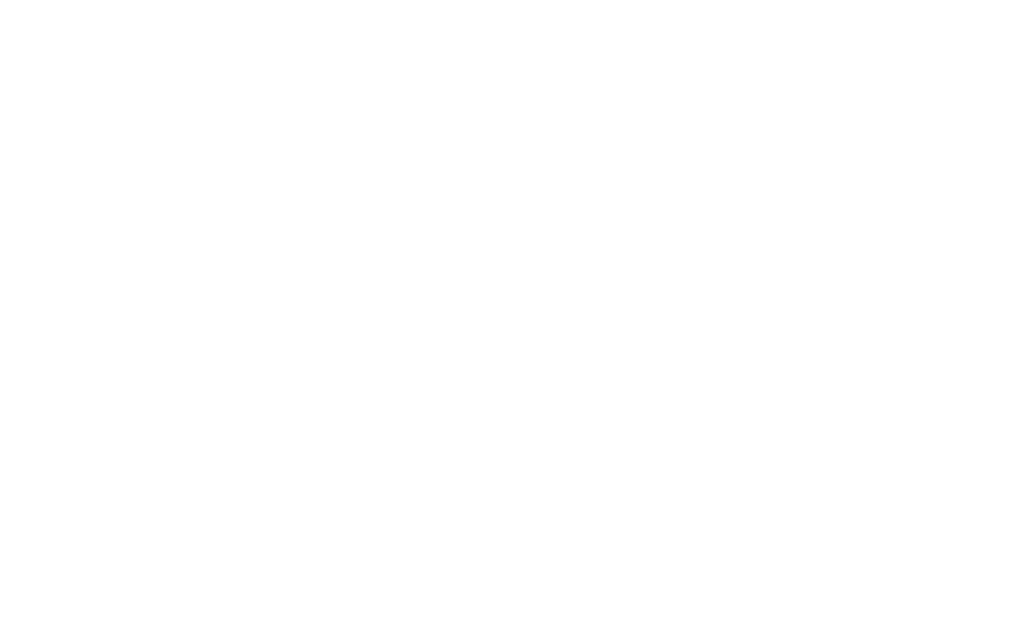 scroll, scrollTop: 0, scrollLeft: 0, axis: both 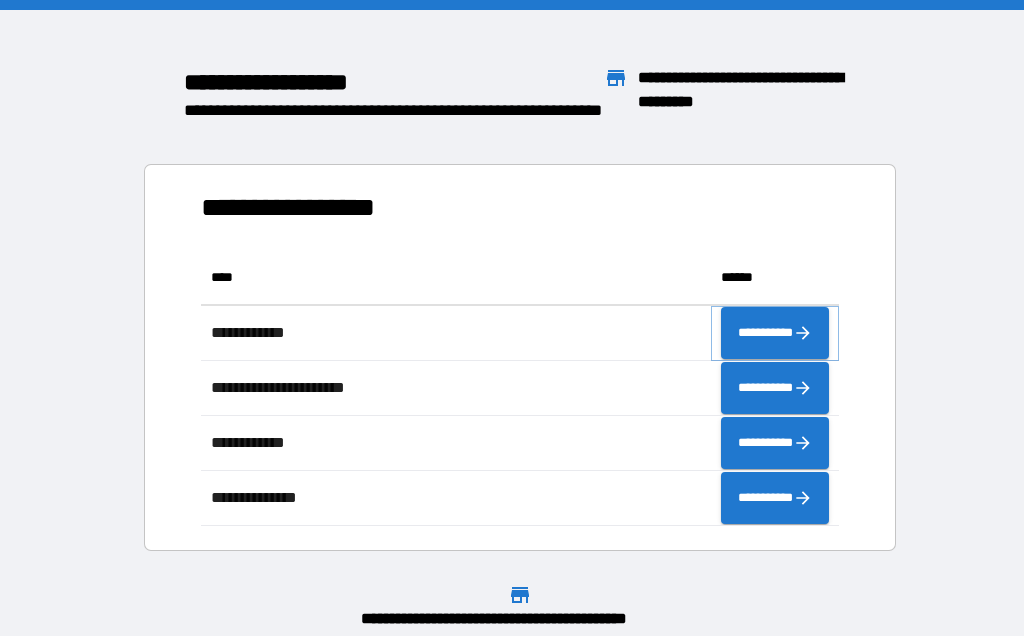 click on "**********" at bounding box center [775, 333] 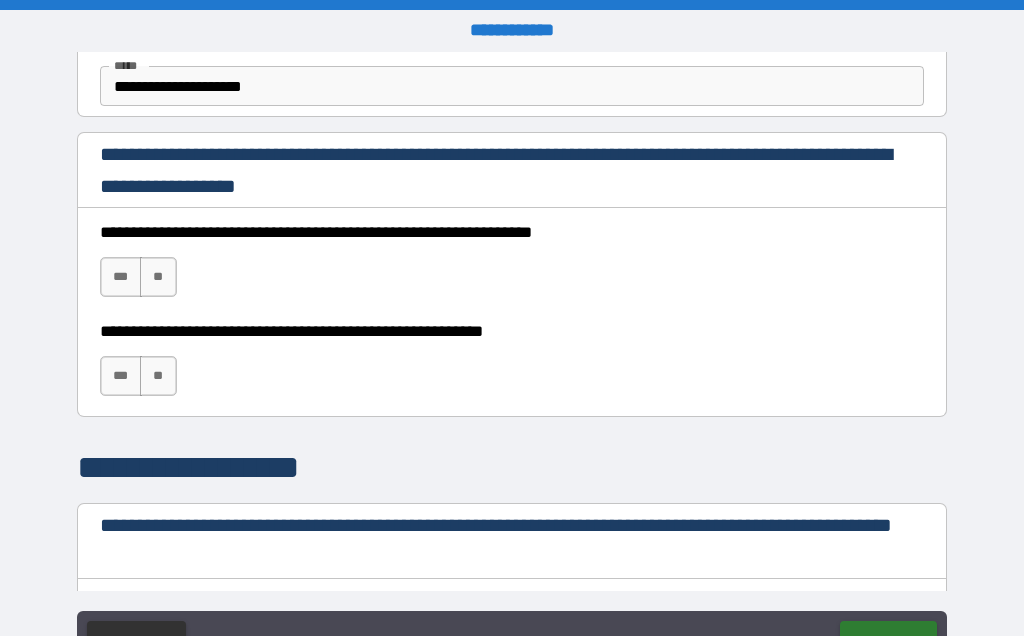 scroll, scrollTop: 1230, scrollLeft: 0, axis: vertical 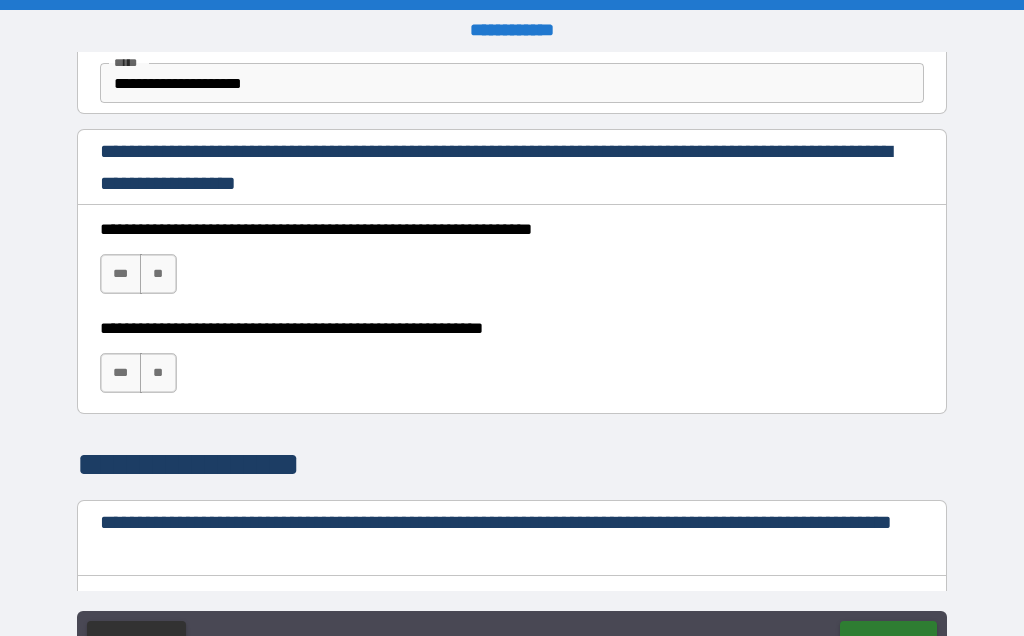 click on "***" at bounding box center (121, 274) 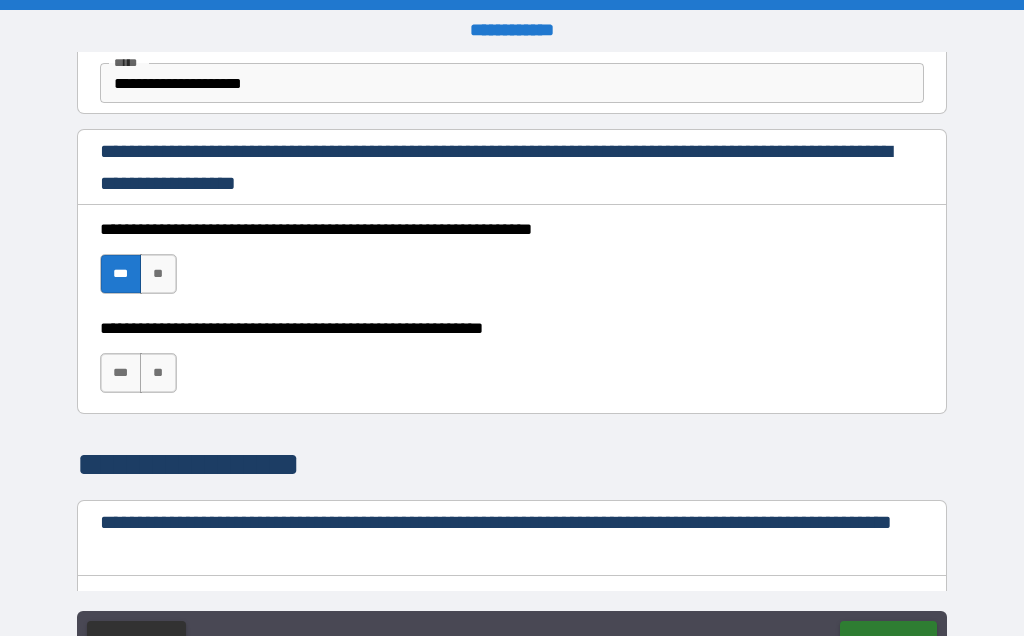 click on "***" at bounding box center (121, 373) 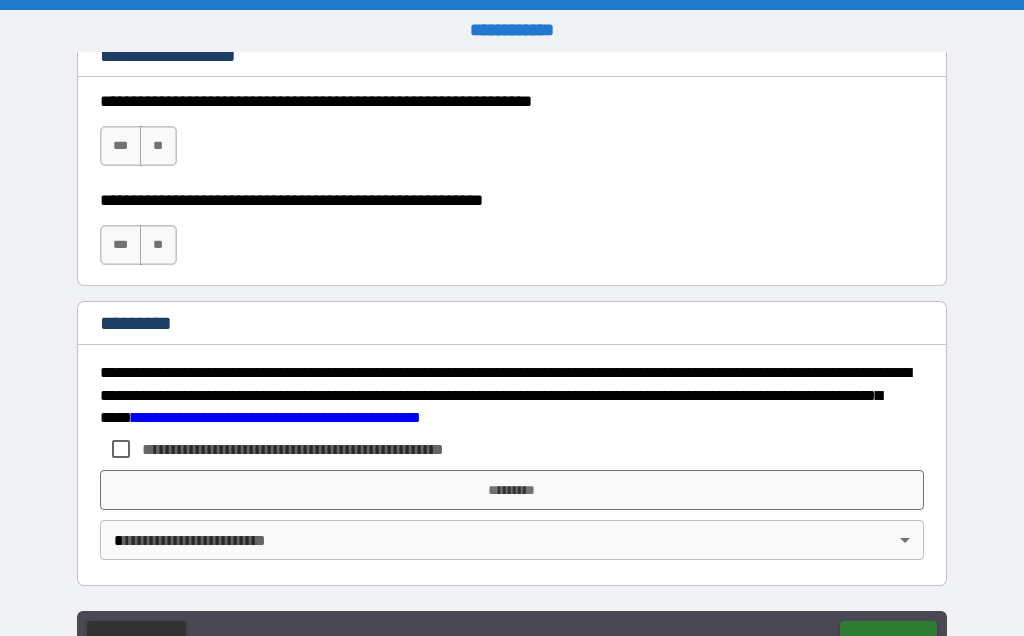 scroll, scrollTop: 2995, scrollLeft: 0, axis: vertical 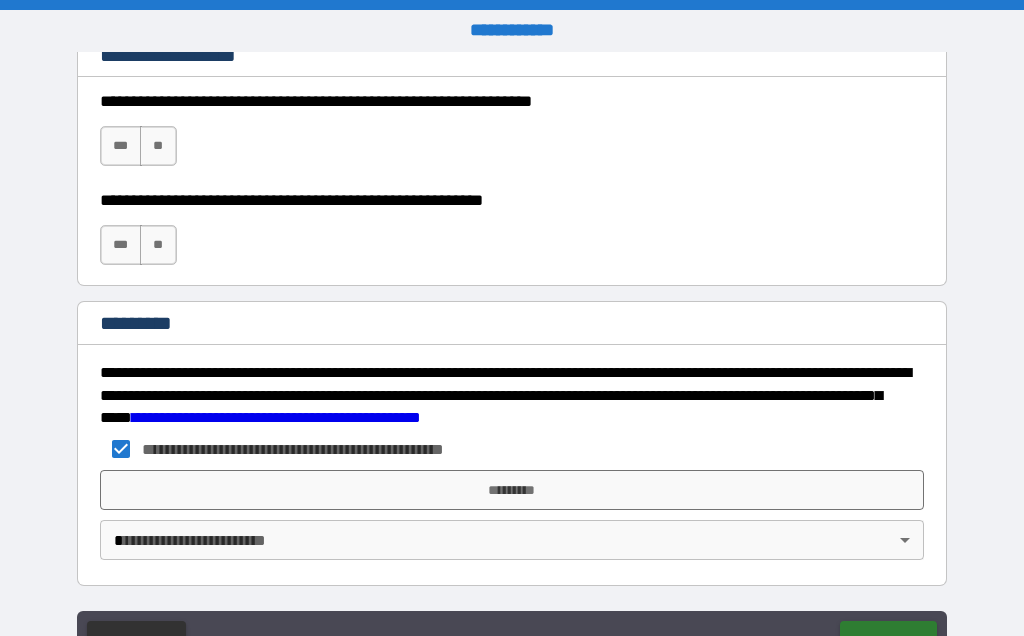 click on "*********" at bounding box center (512, 490) 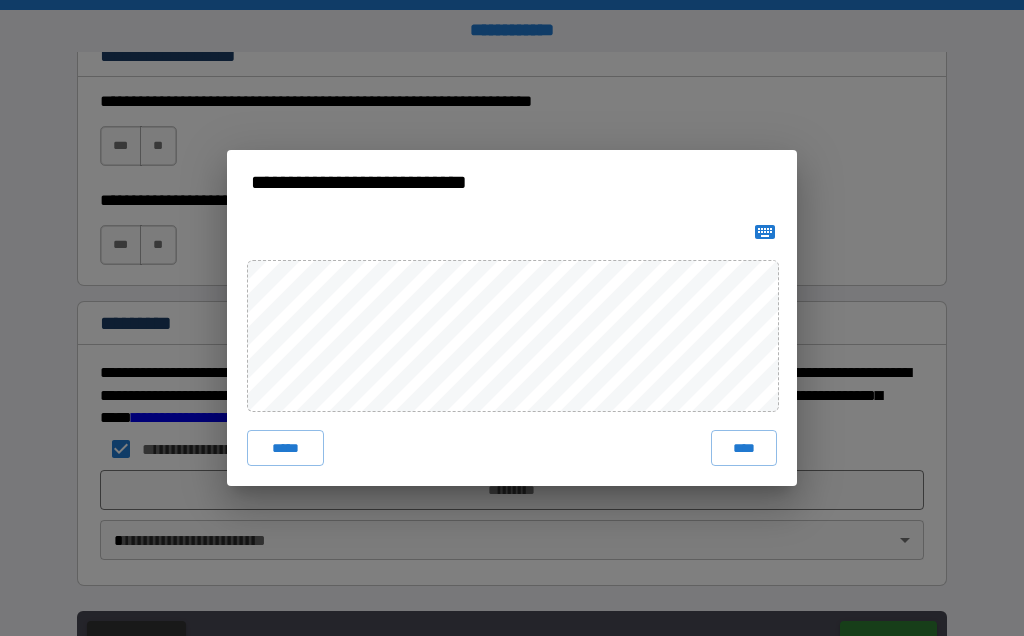 click on "****" at bounding box center [744, 448] 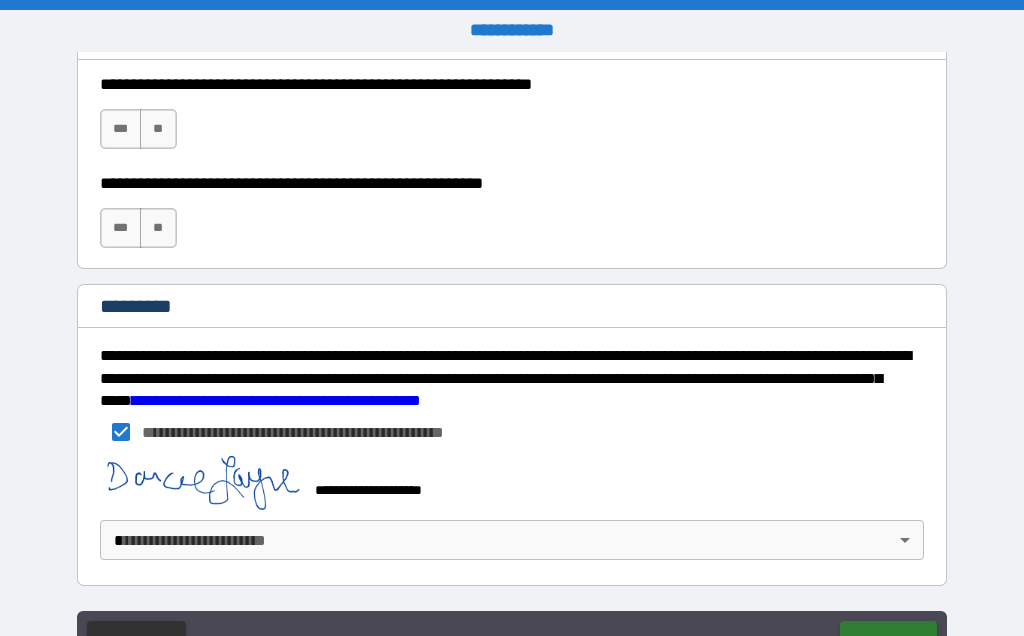 scroll, scrollTop: 3012, scrollLeft: 0, axis: vertical 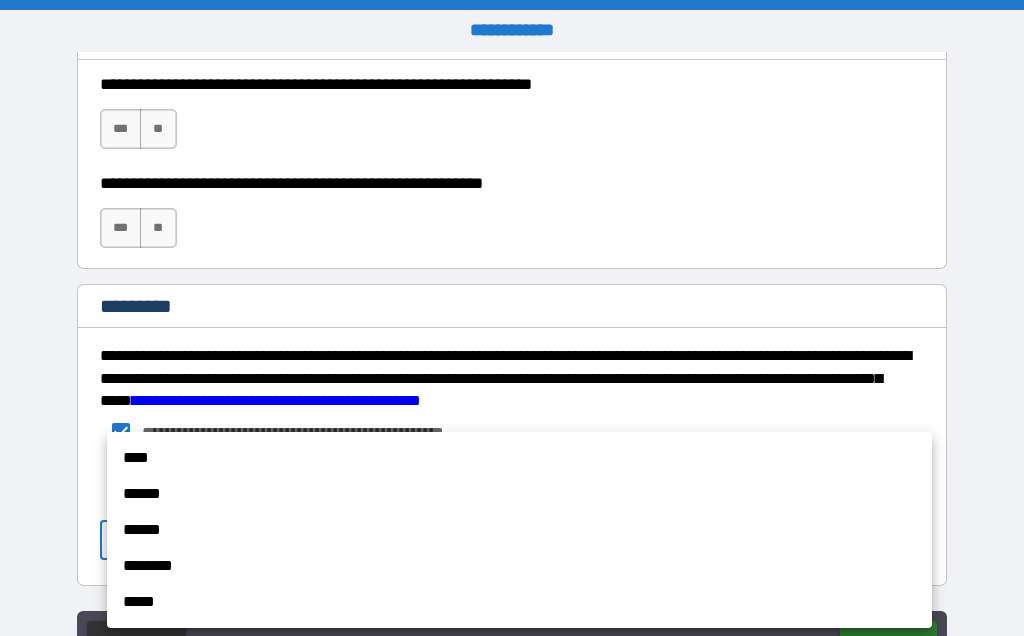 click on "****" at bounding box center (519, 458) 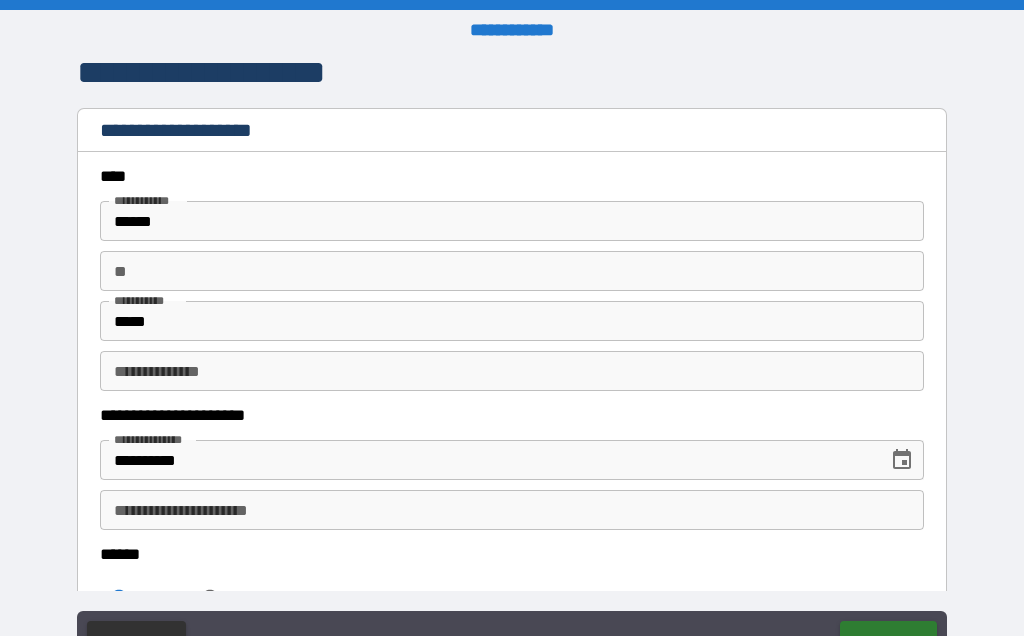scroll, scrollTop: 0, scrollLeft: 0, axis: both 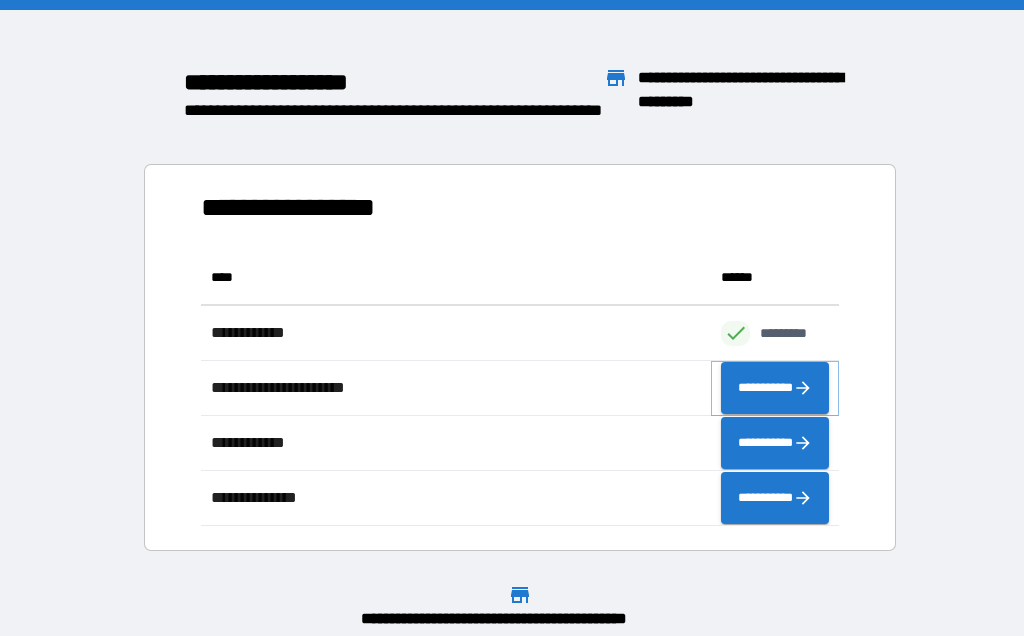 click on "**********" at bounding box center [775, 388] 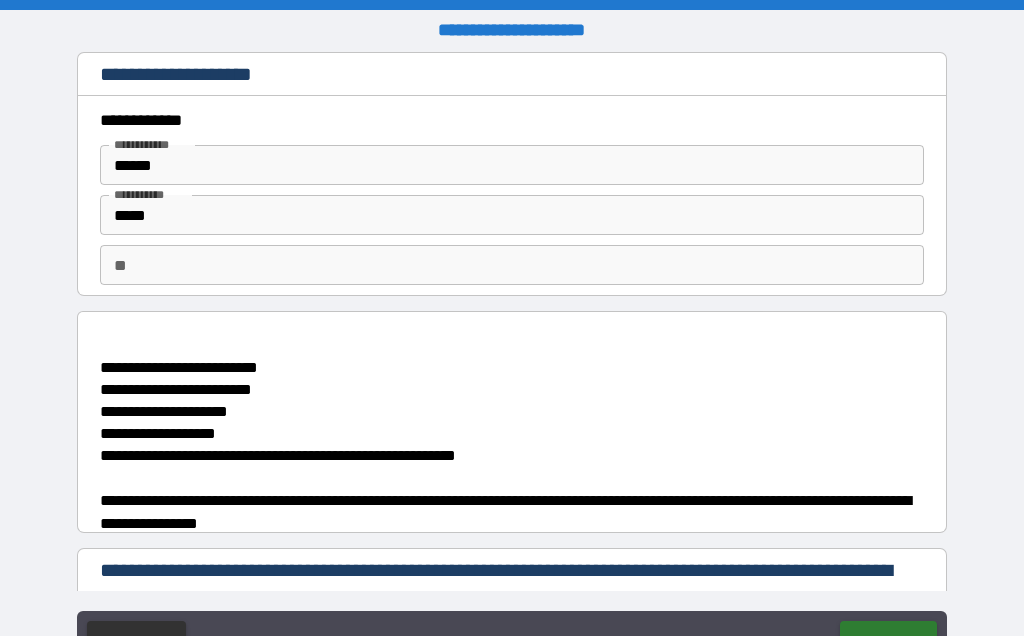 type on "*" 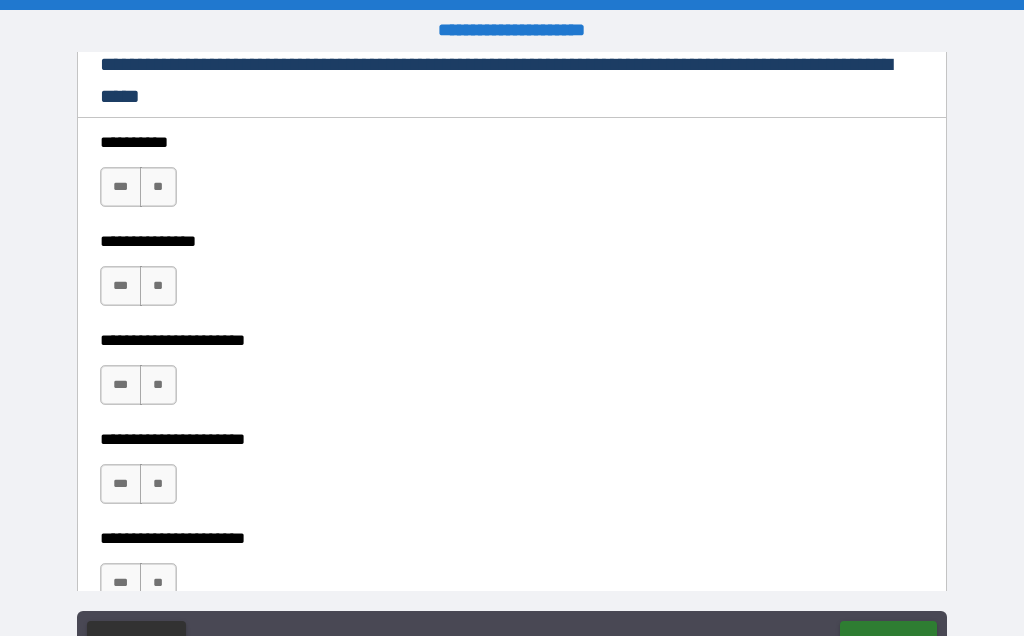 scroll, scrollTop: 505, scrollLeft: 0, axis: vertical 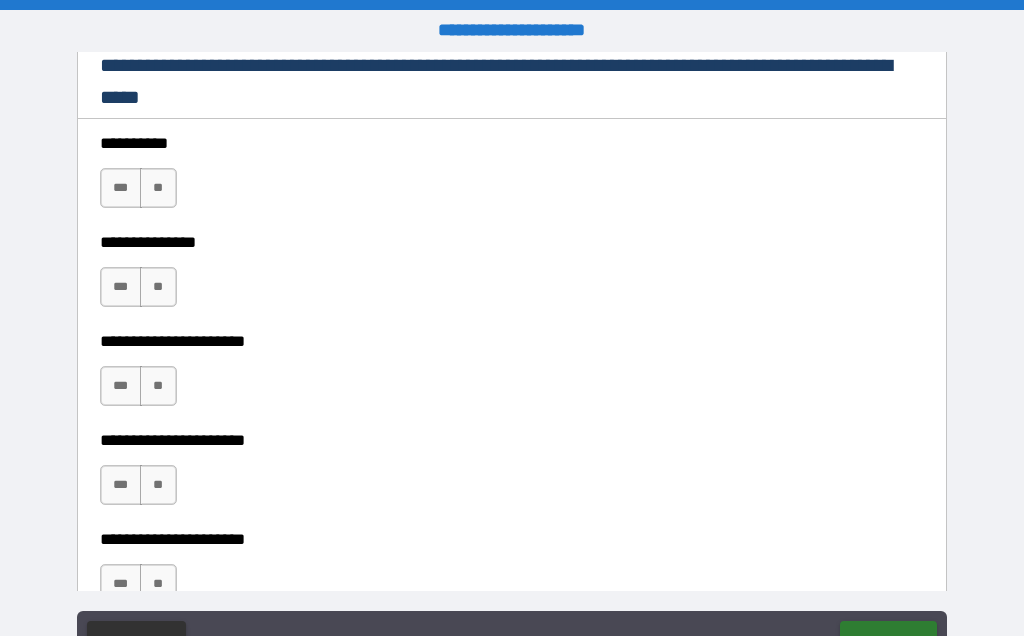 click on "***" at bounding box center (121, 188) 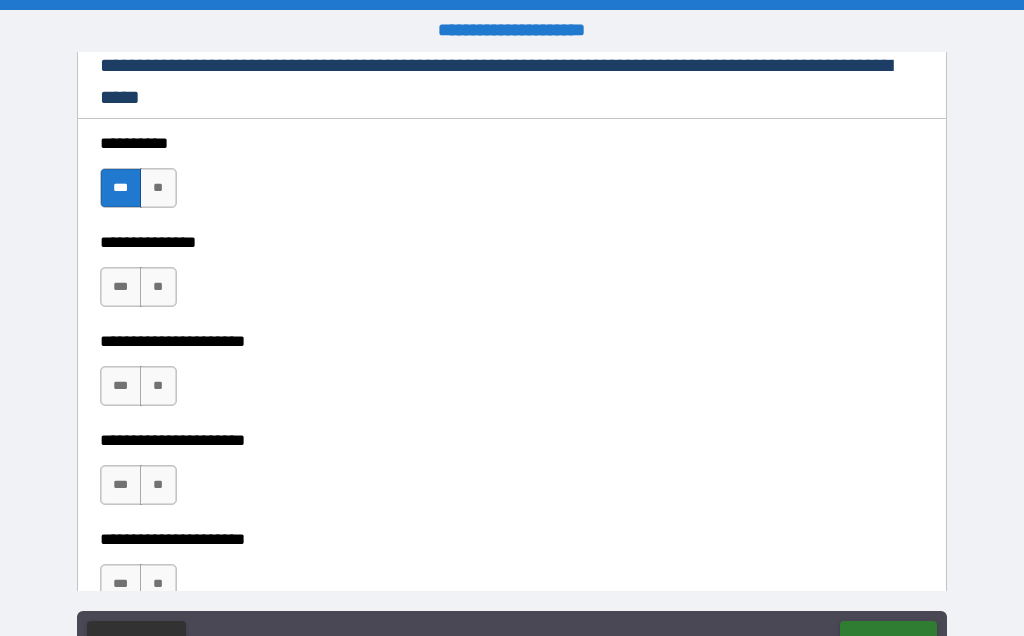 type on "*" 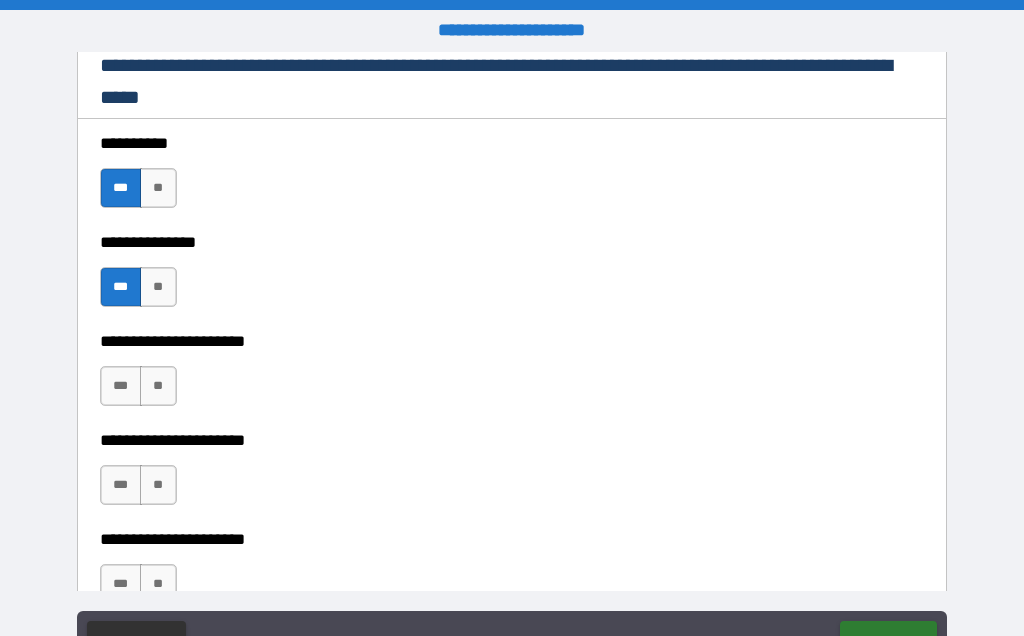 type on "*" 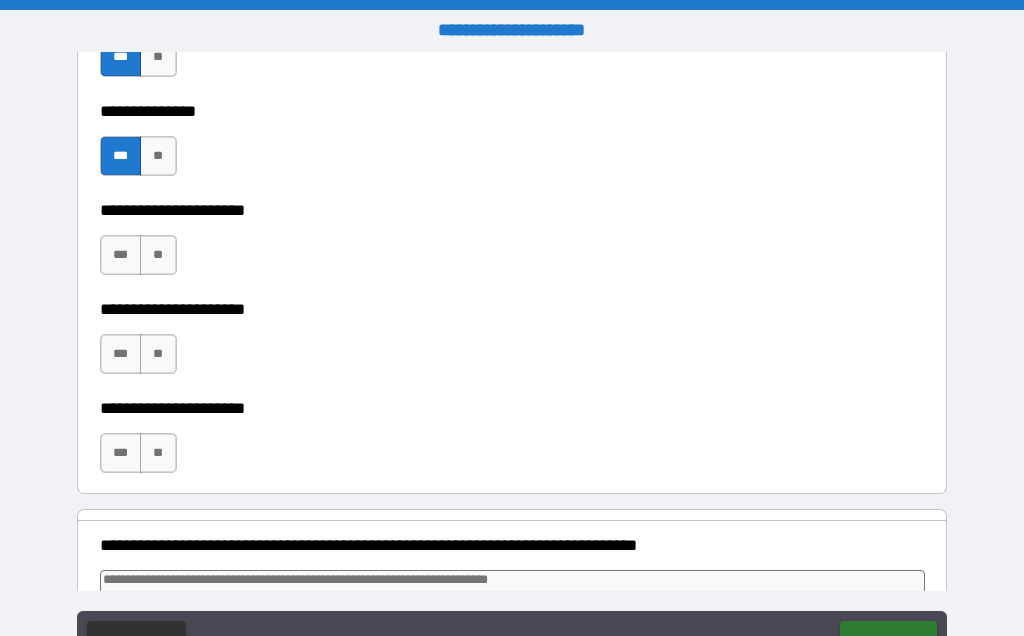 scroll, scrollTop: 645, scrollLeft: 0, axis: vertical 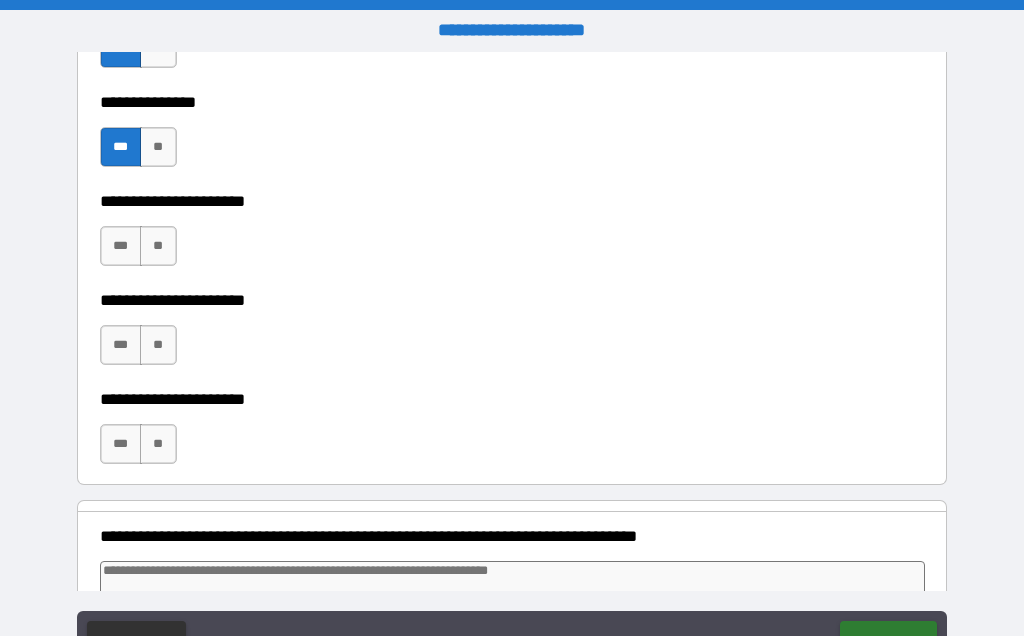 click on "***" at bounding box center [121, 246] 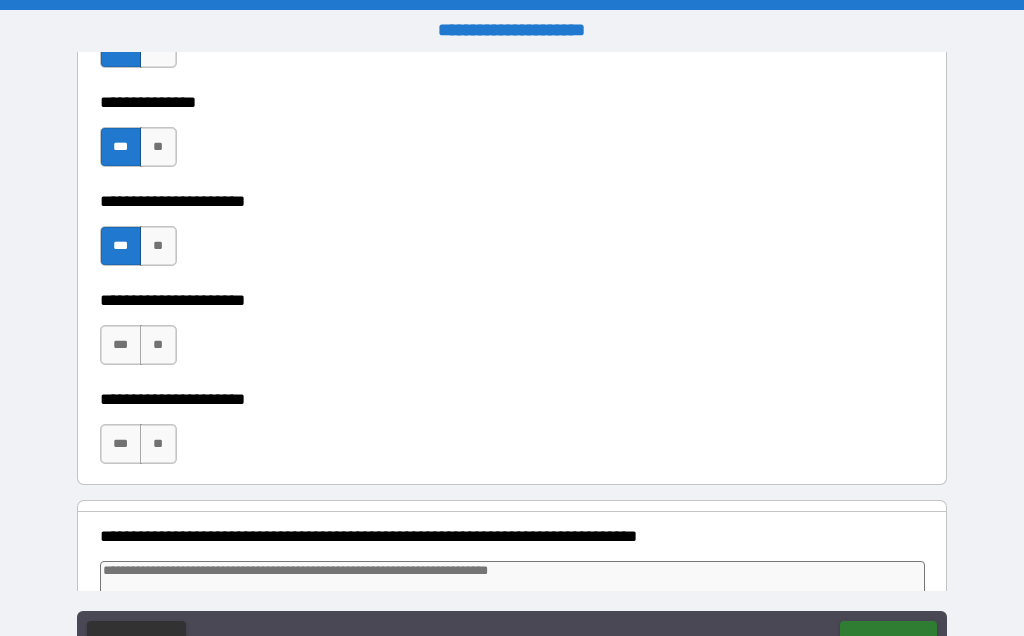 type on "*" 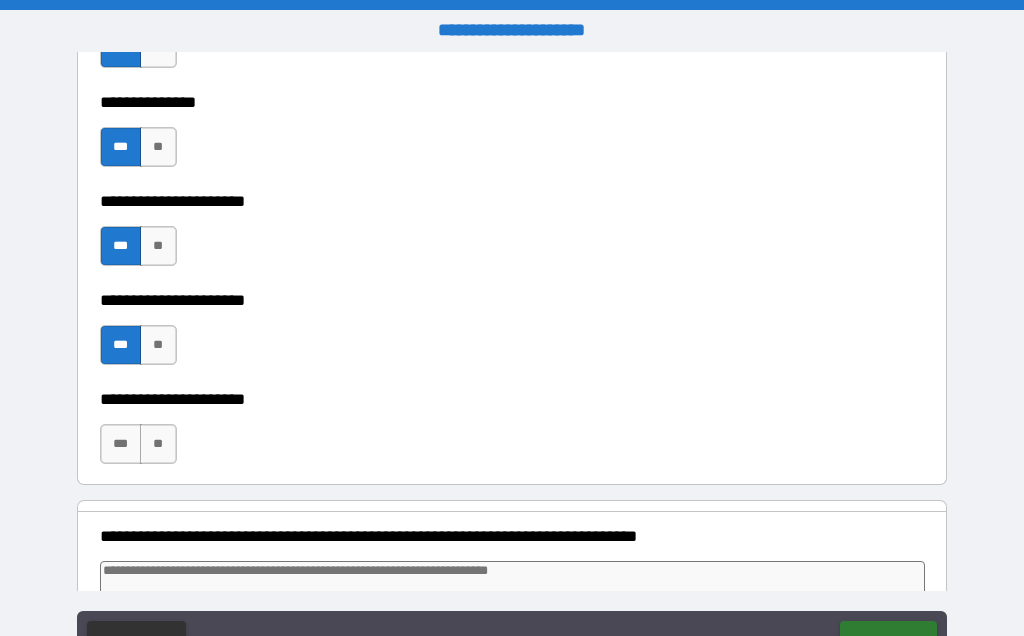 type on "*" 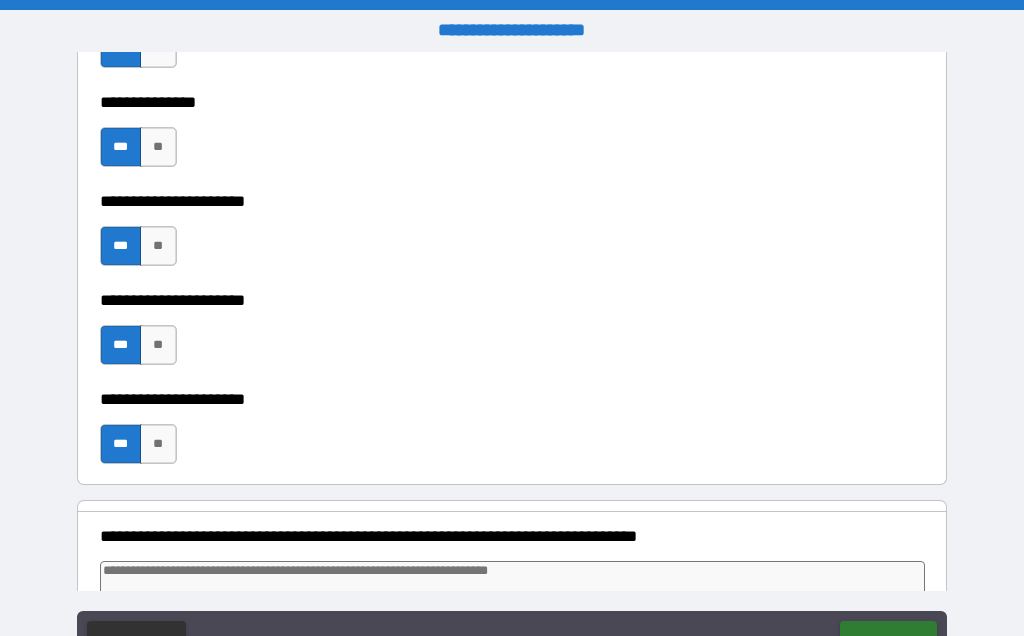 type on "*" 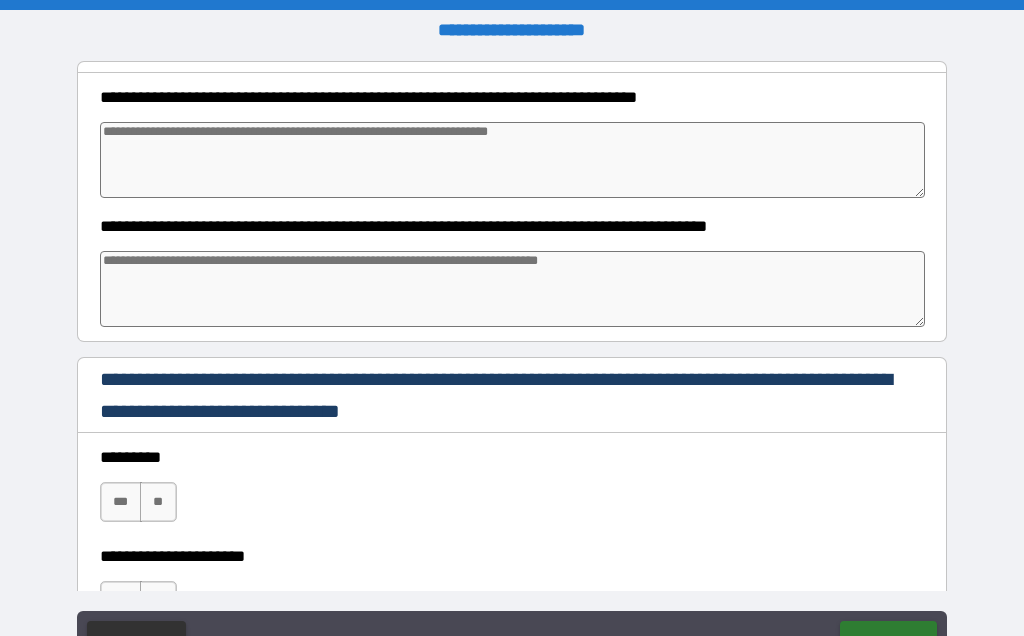 scroll, scrollTop: 1086, scrollLeft: 0, axis: vertical 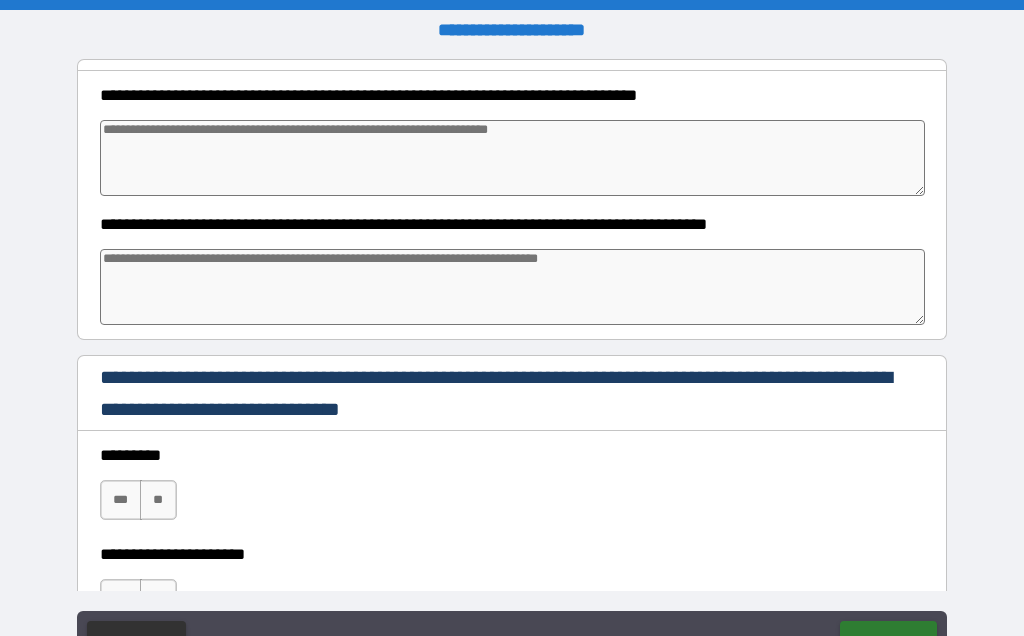 click at bounding box center (513, 158) 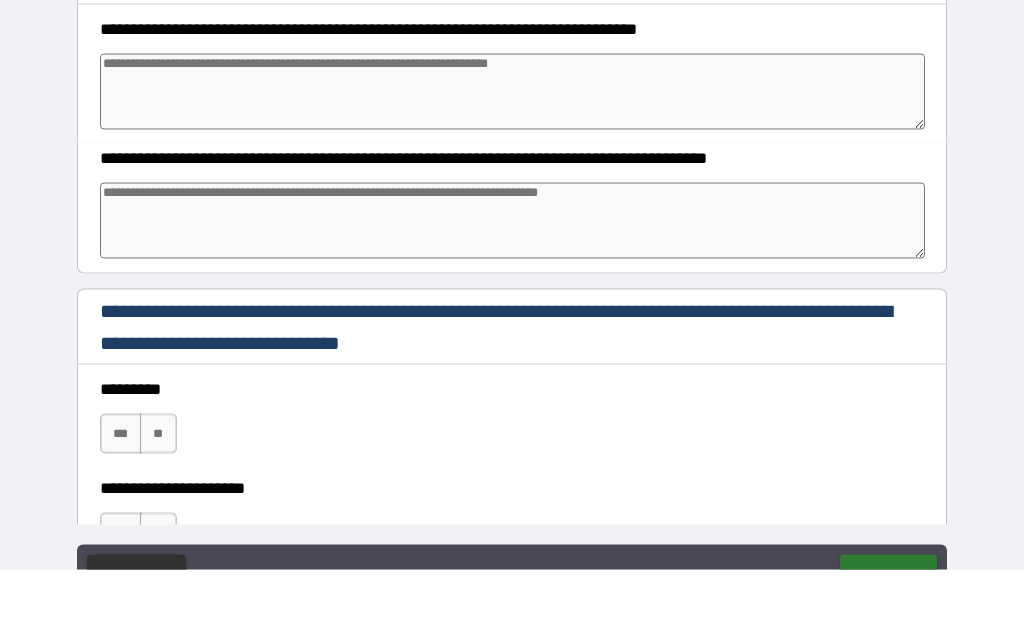 type on "*" 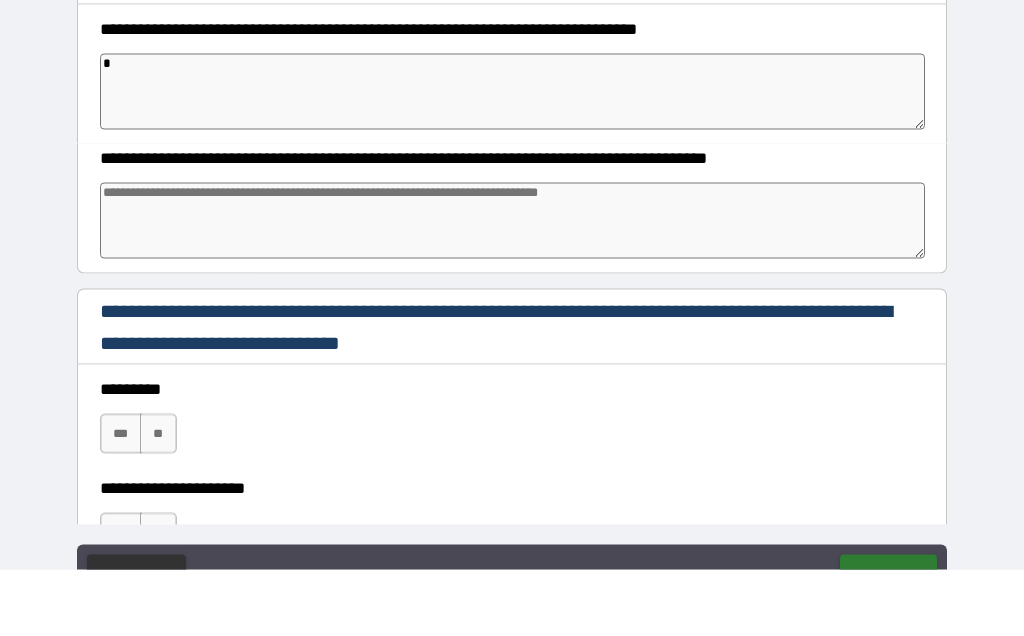 type on "*" 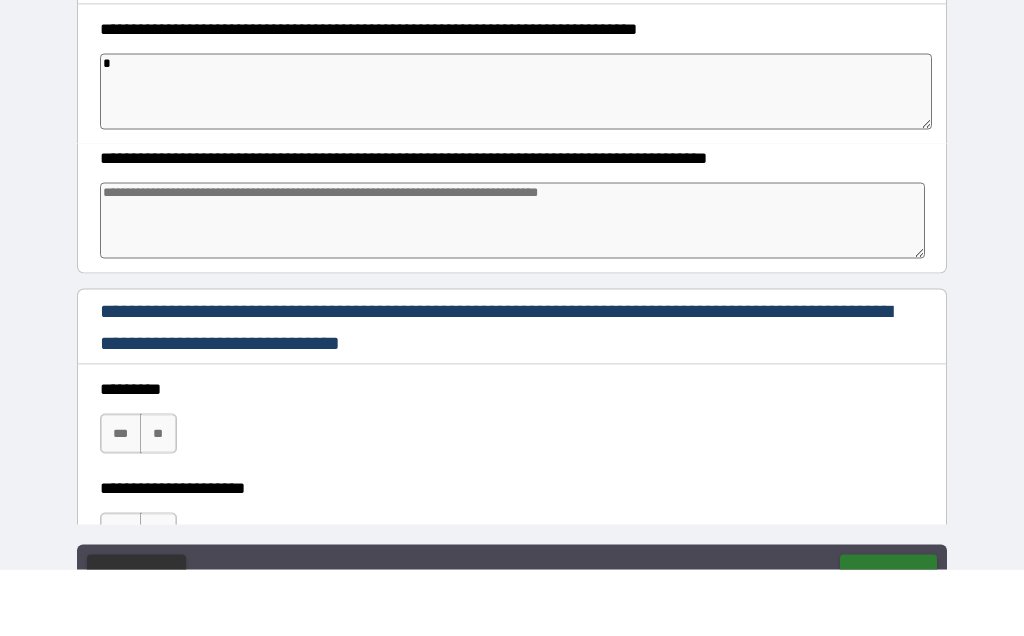 type on "**" 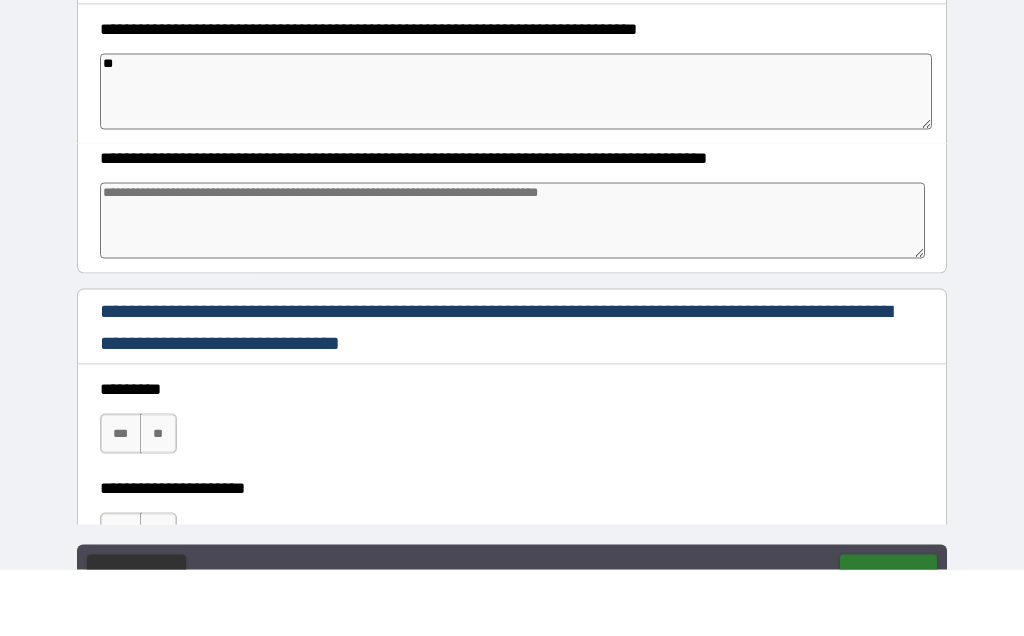 type on "*" 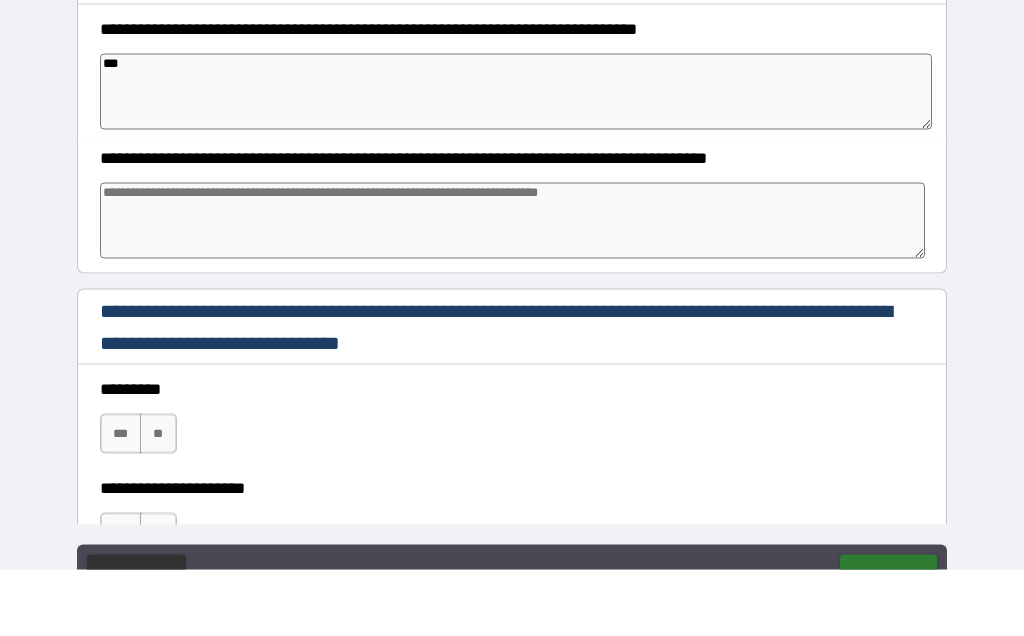 type on "*" 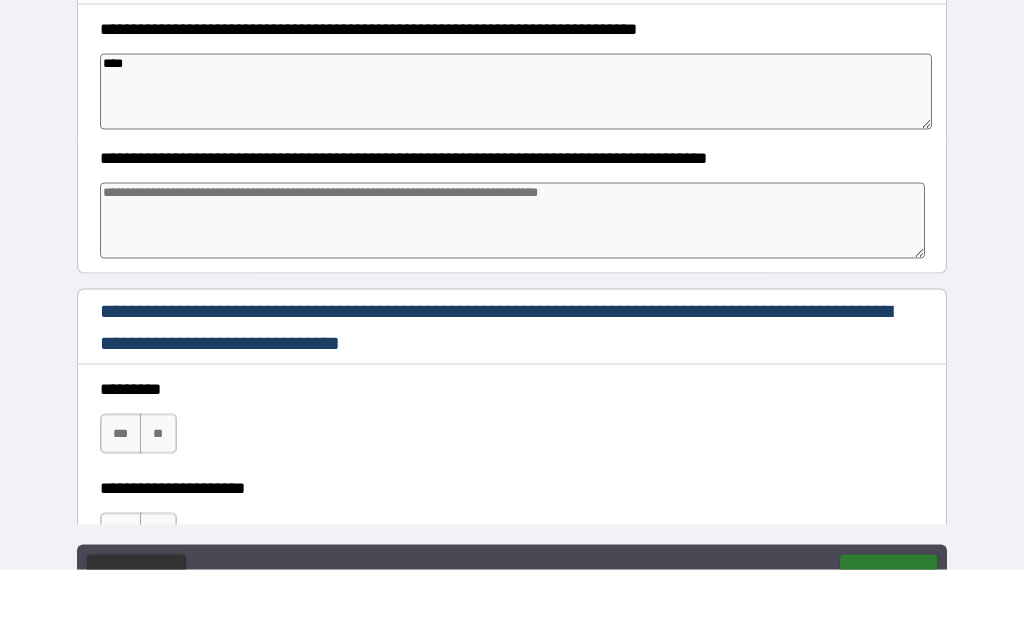 type on "*****" 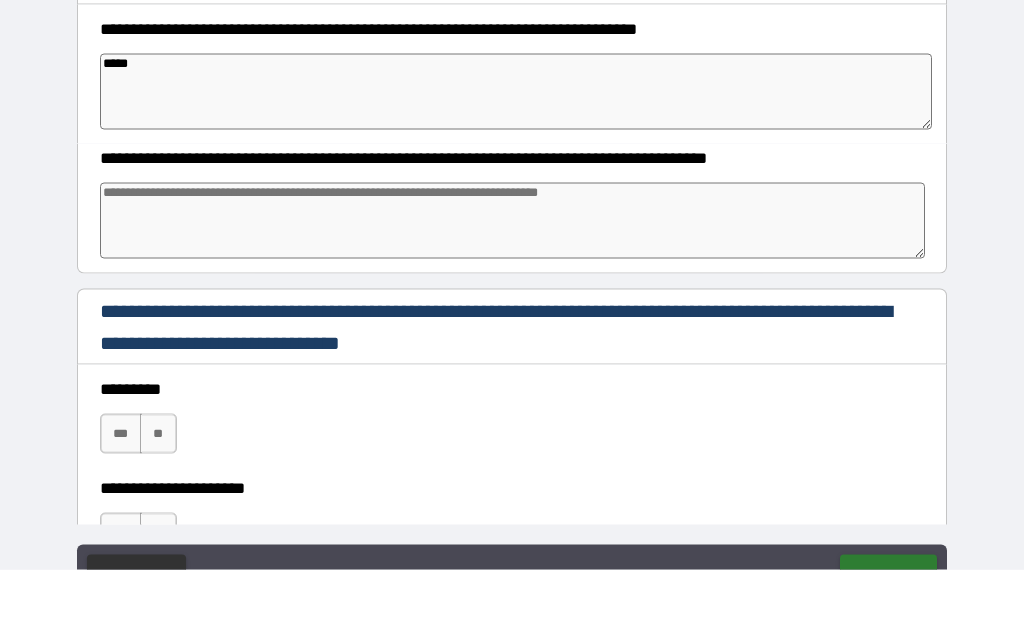 type on "*" 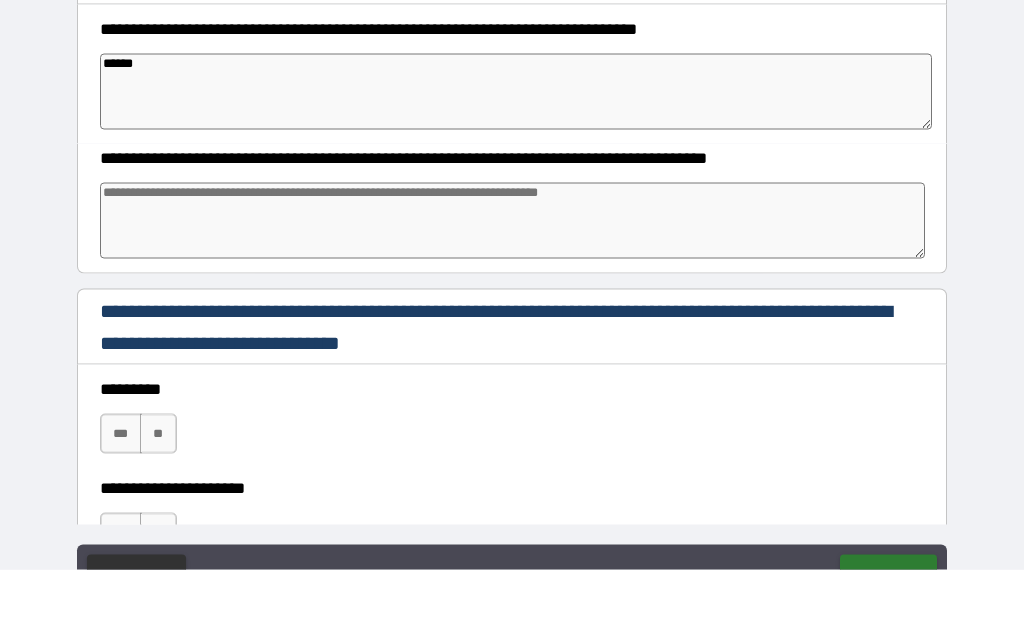 type on "*" 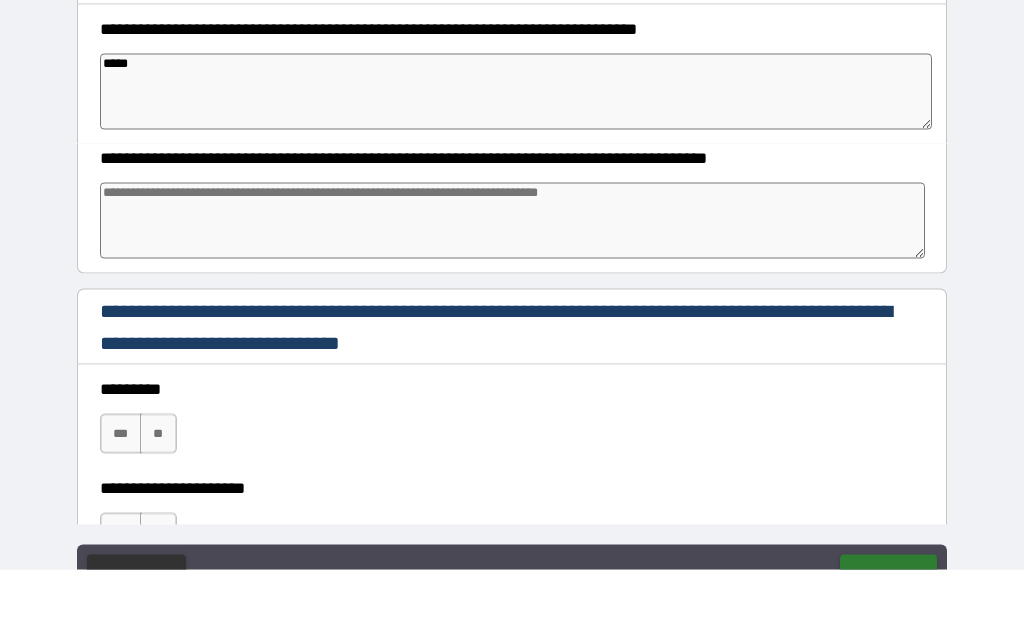 type on "*" 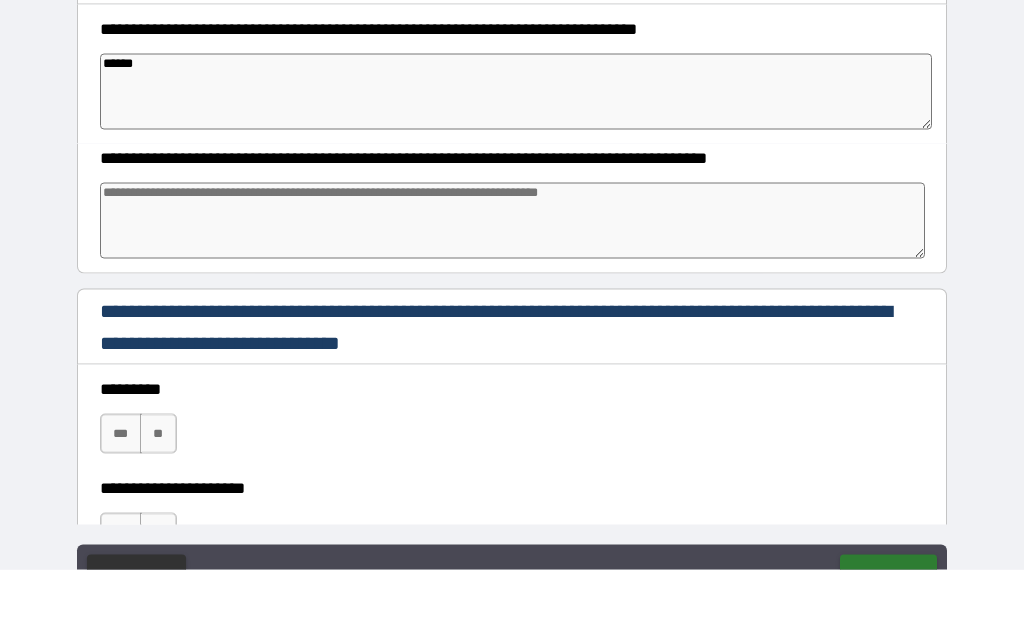 type on "*" 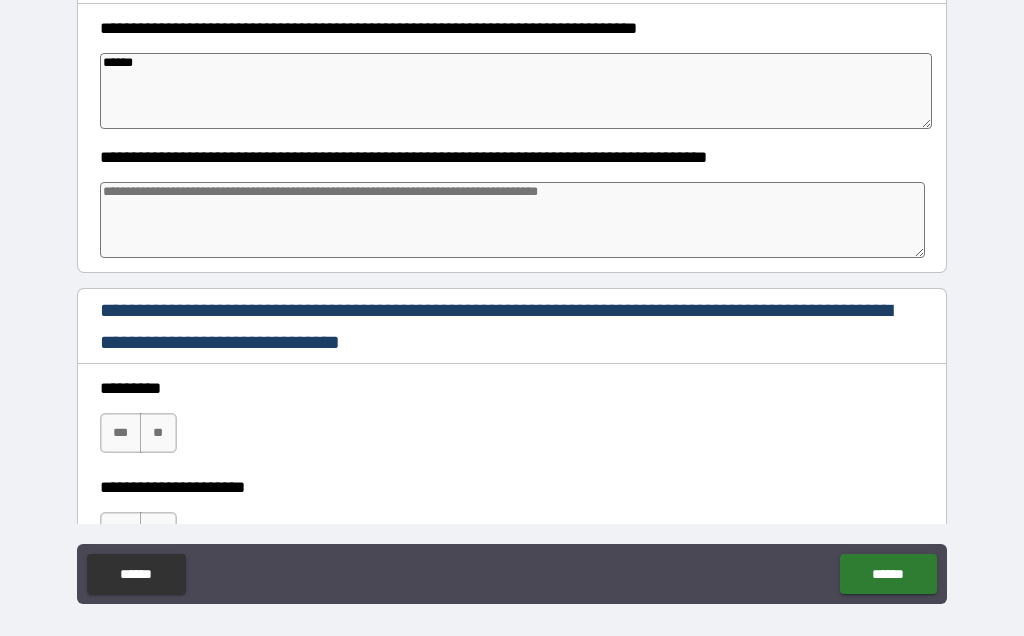 type on "******" 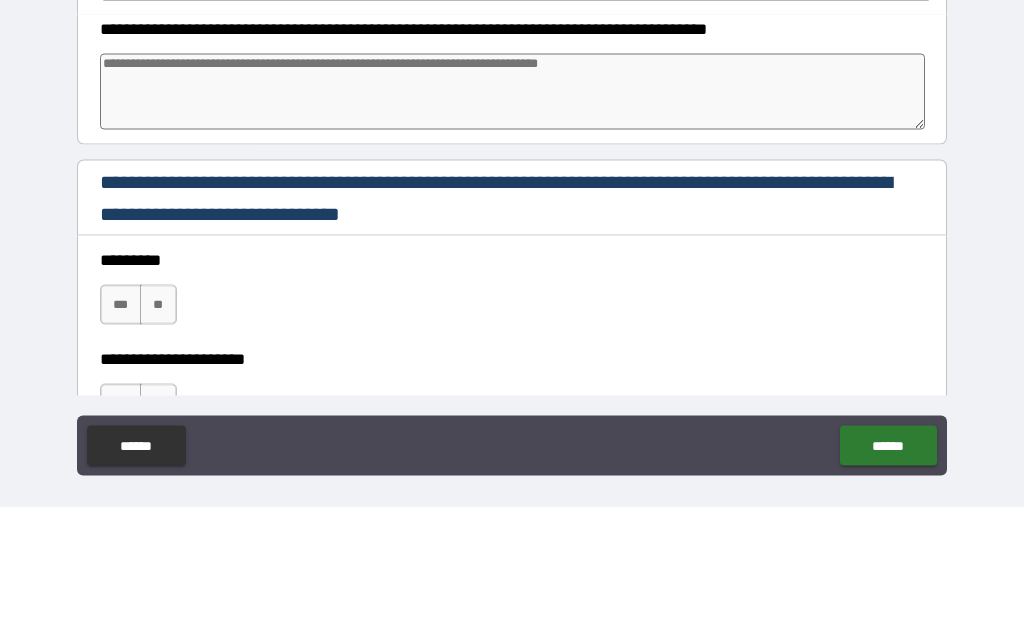type on "*" 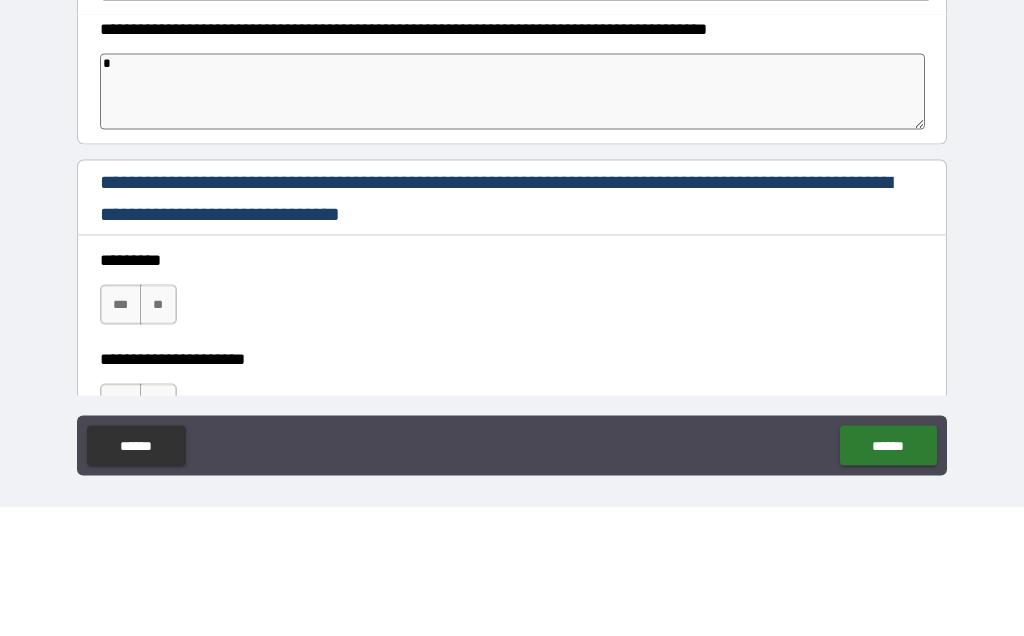 type on "*" 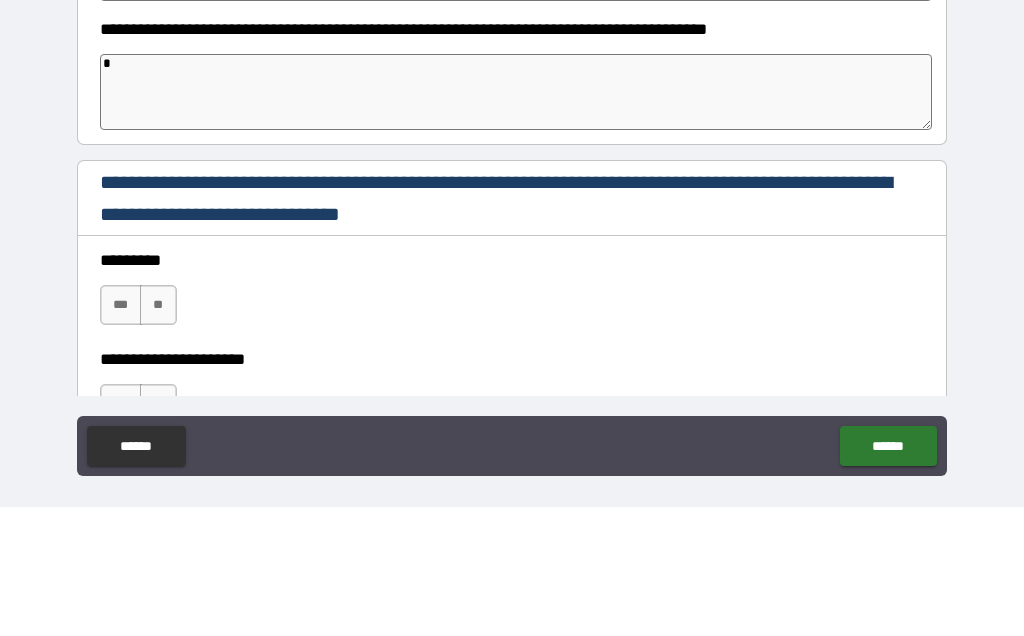 type on "*" 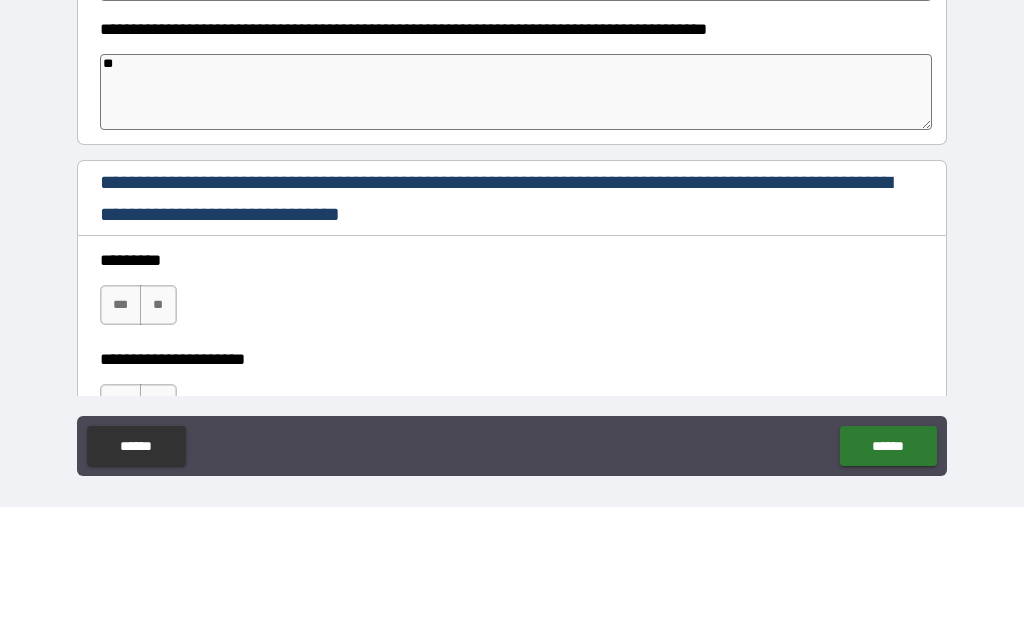 type on "*" 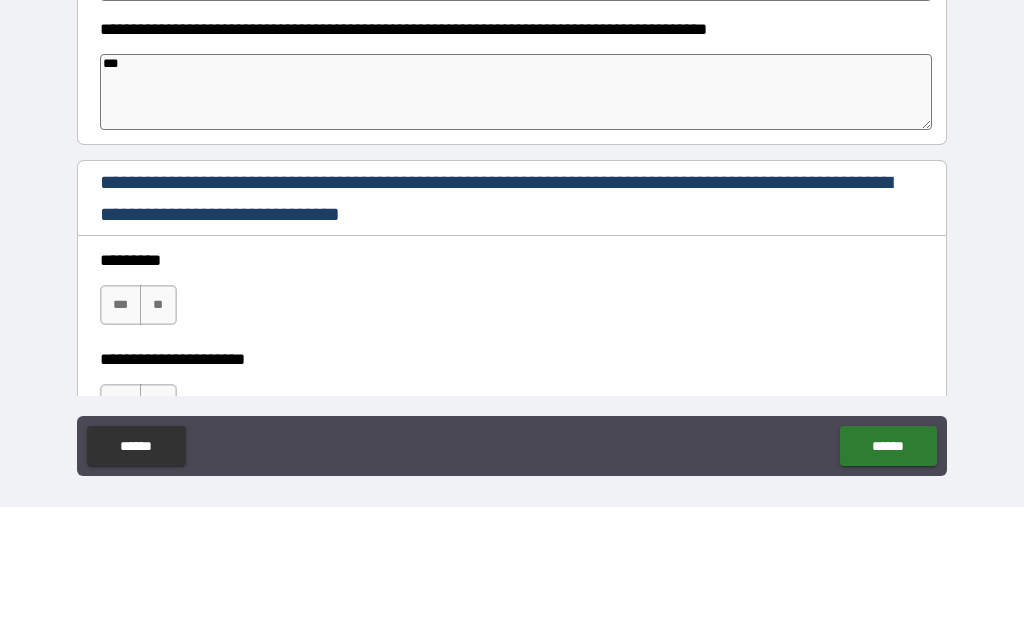 type on "*" 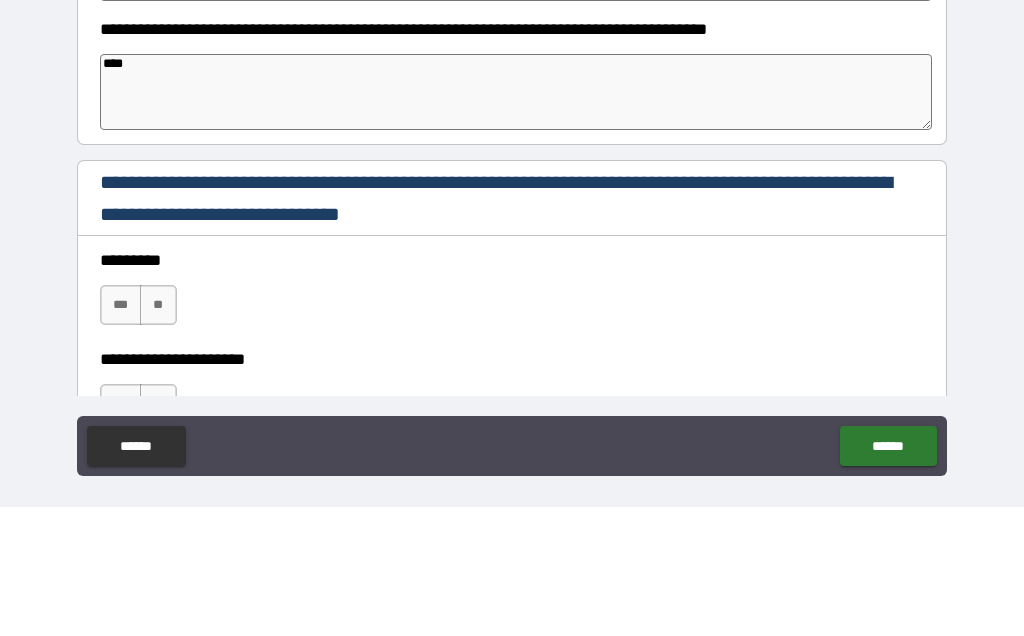 type on "*" 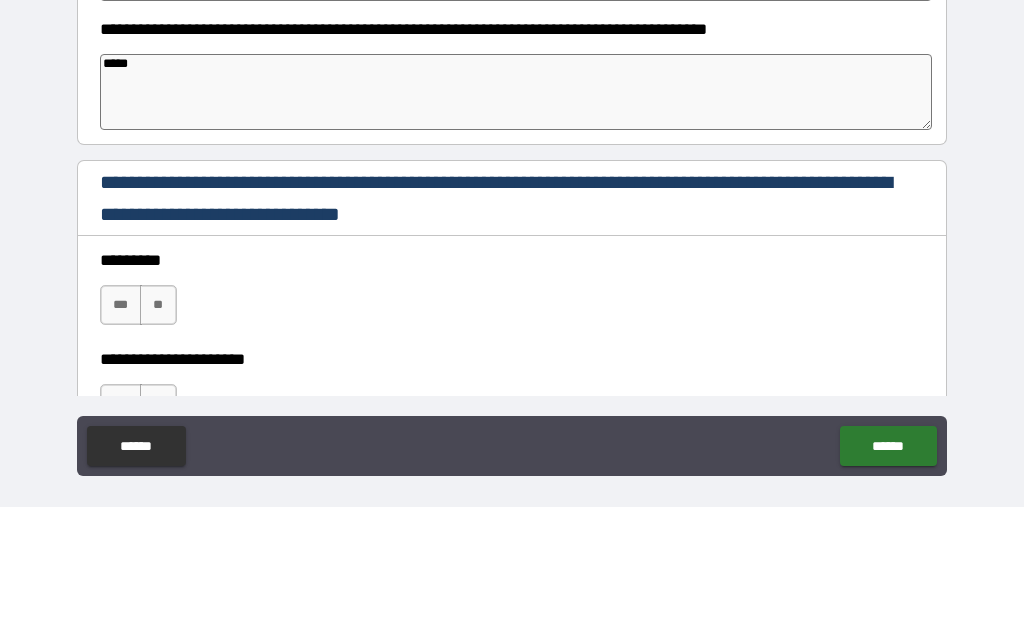 type on "*" 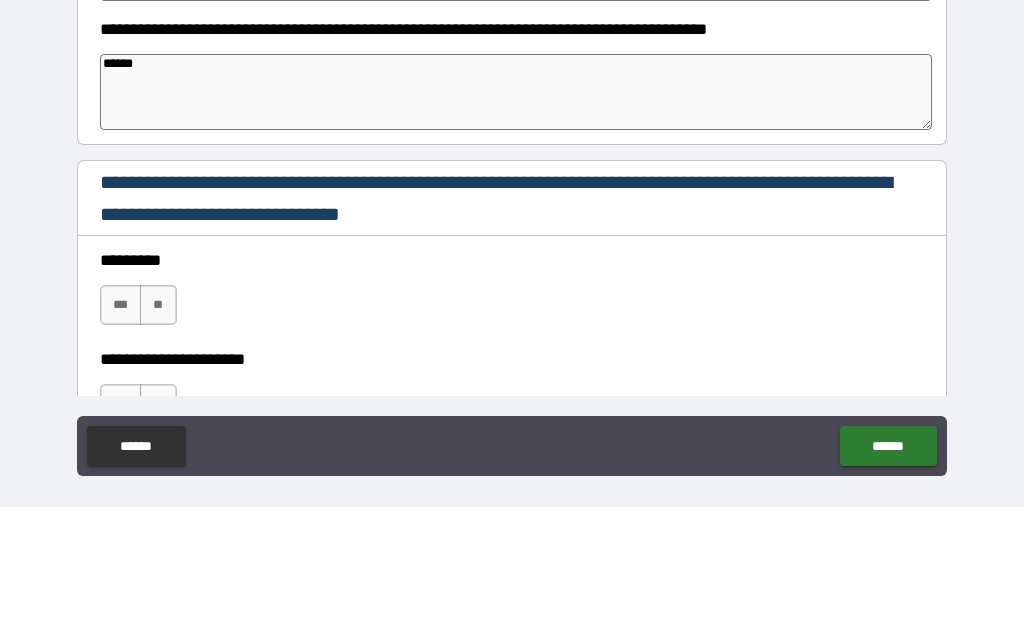 type on "*" 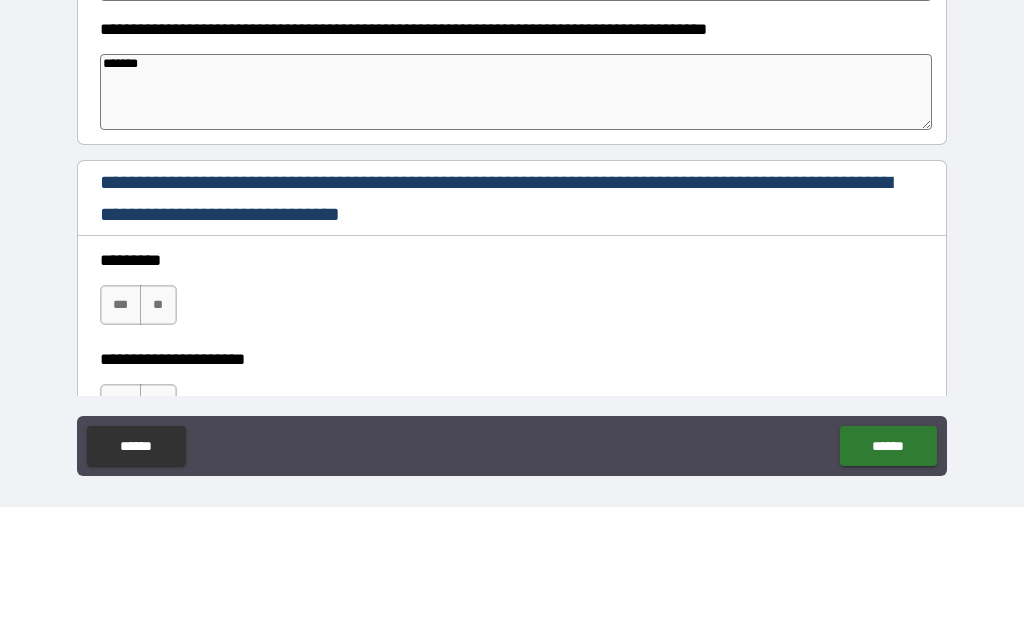 type on "*" 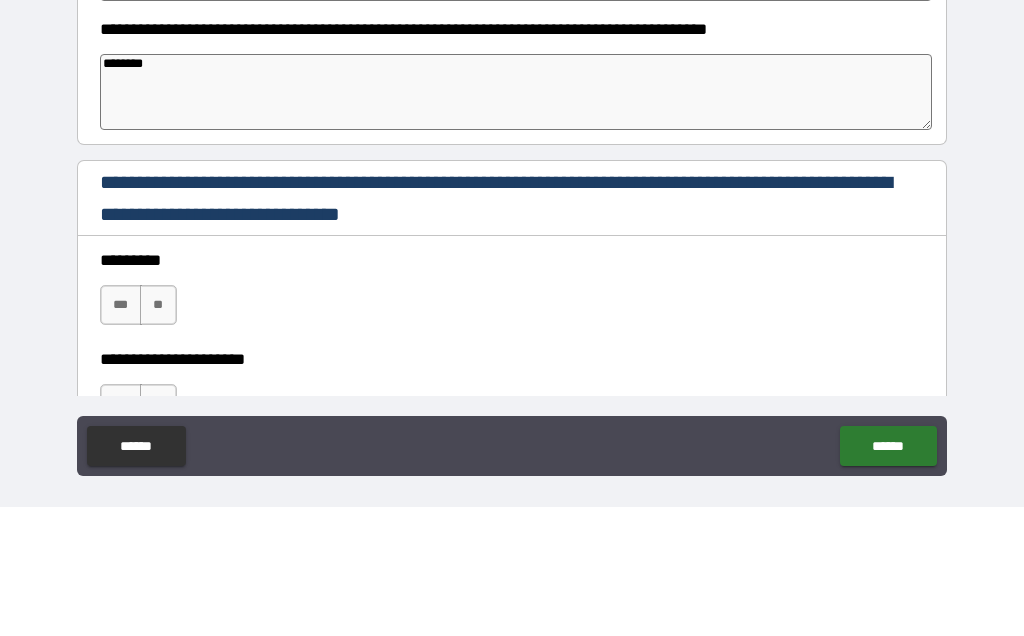 type on "*" 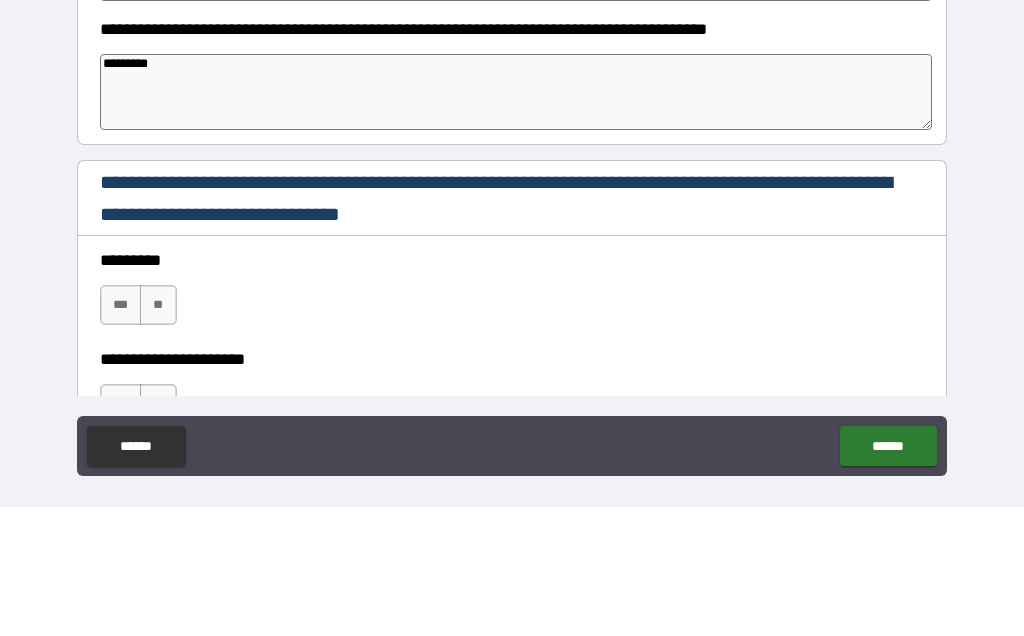 type on "*" 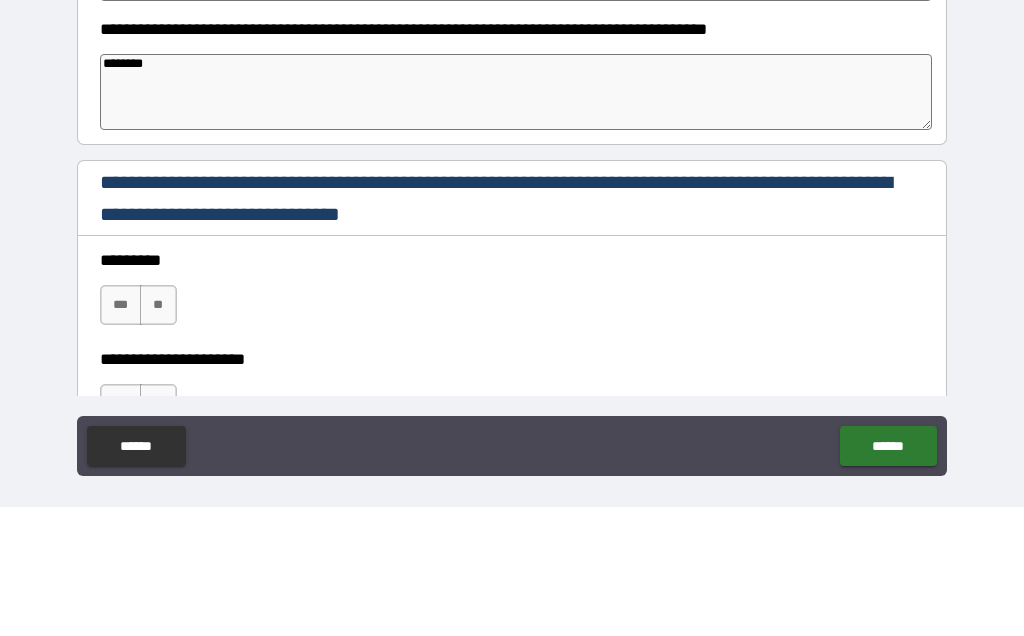 type on "*" 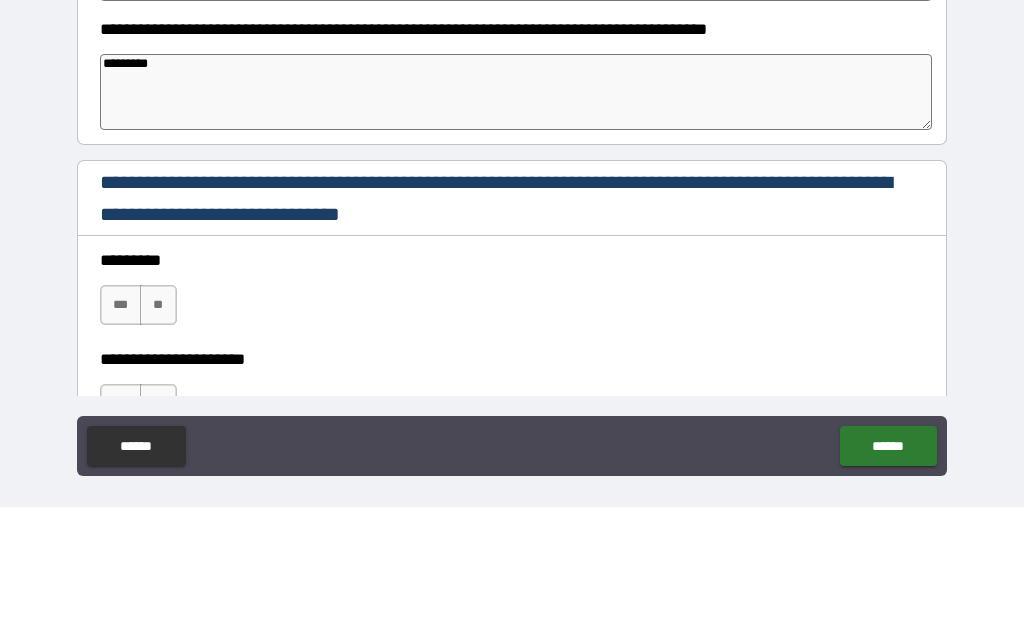 type on "*" 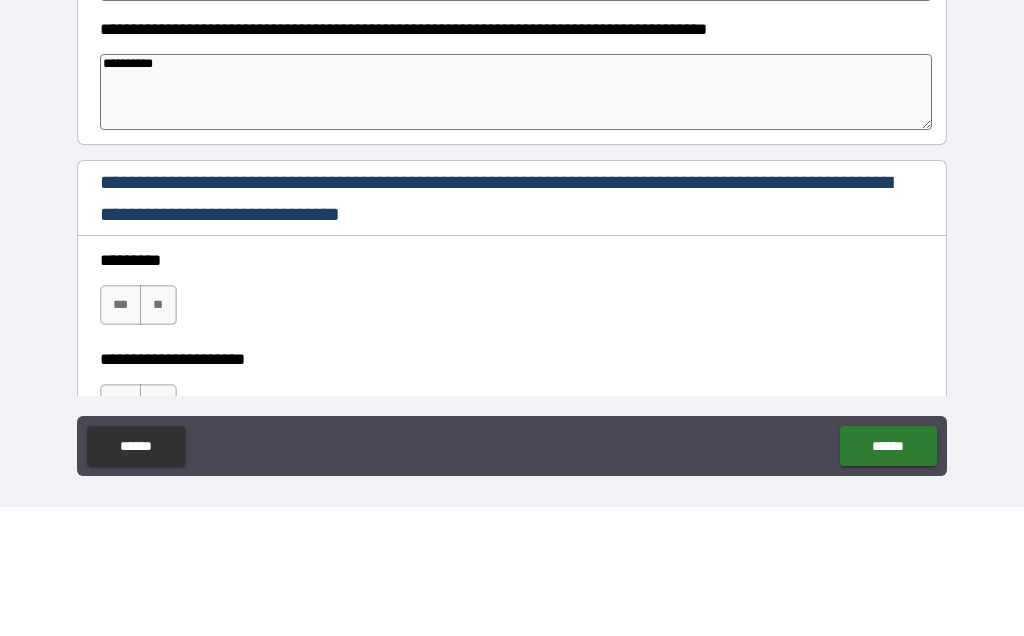 type on "**********" 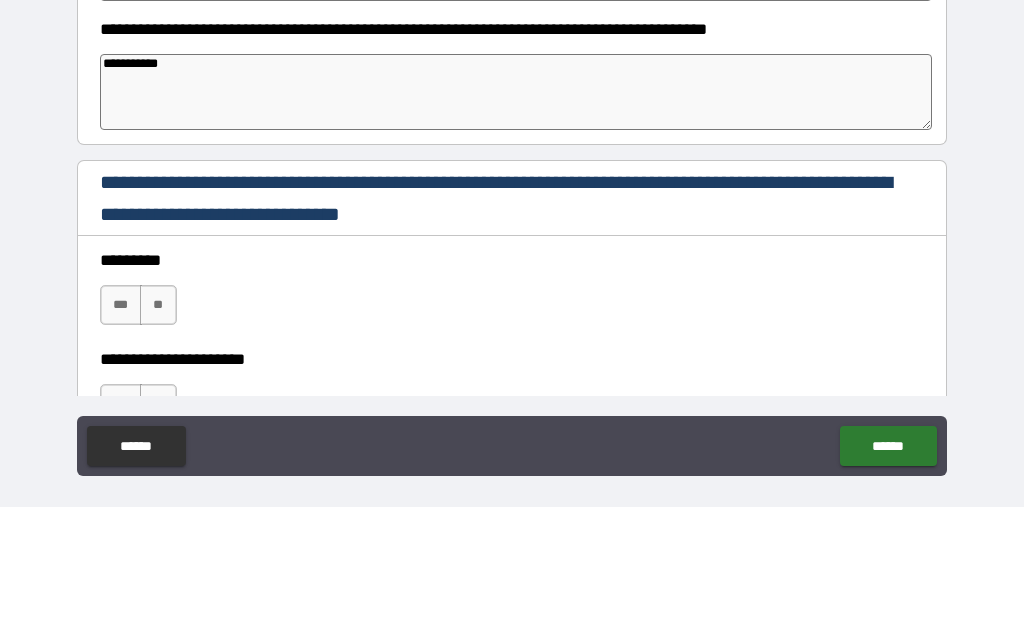 type on "*" 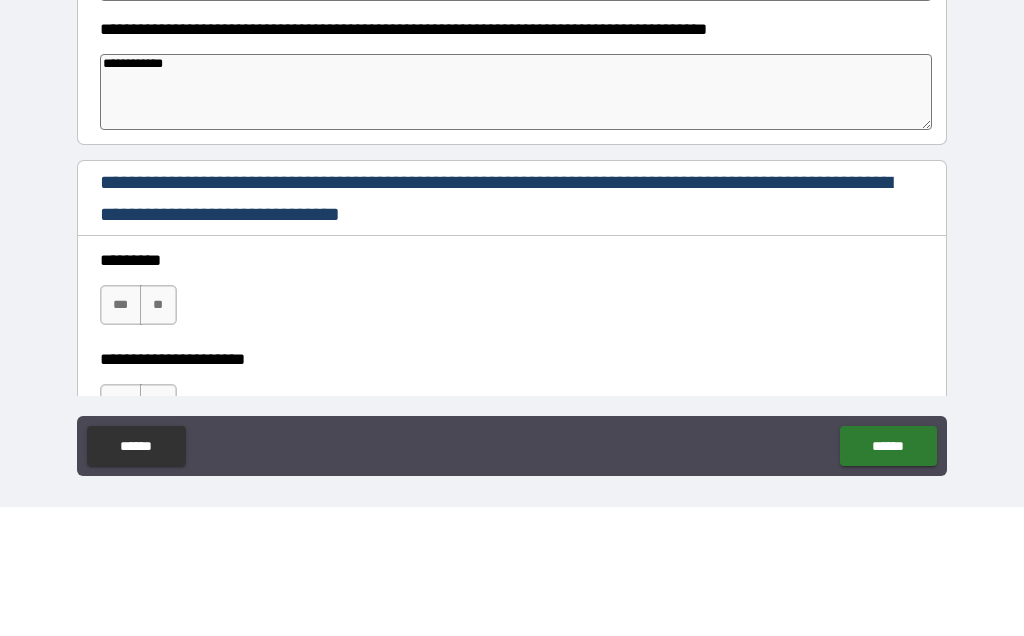 type on "*" 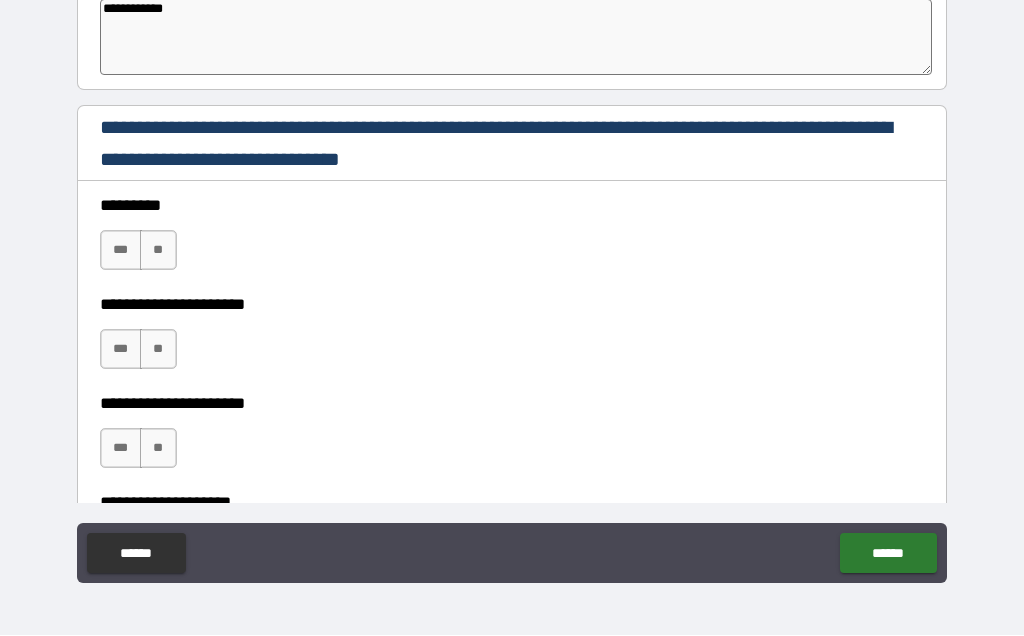 scroll, scrollTop: 1260, scrollLeft: 0, axis: vertical 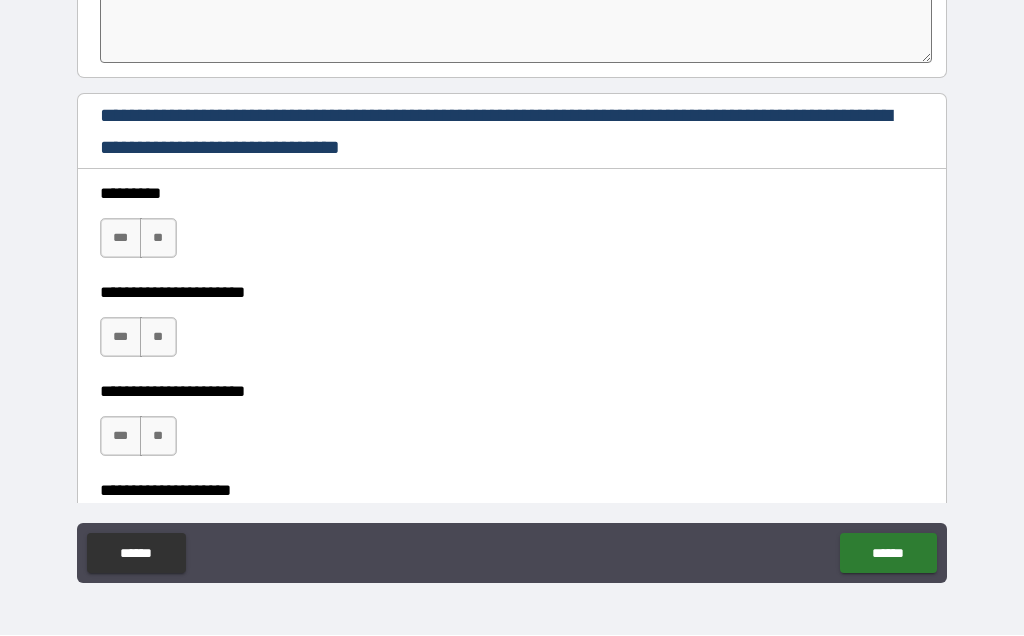 type on "**********" 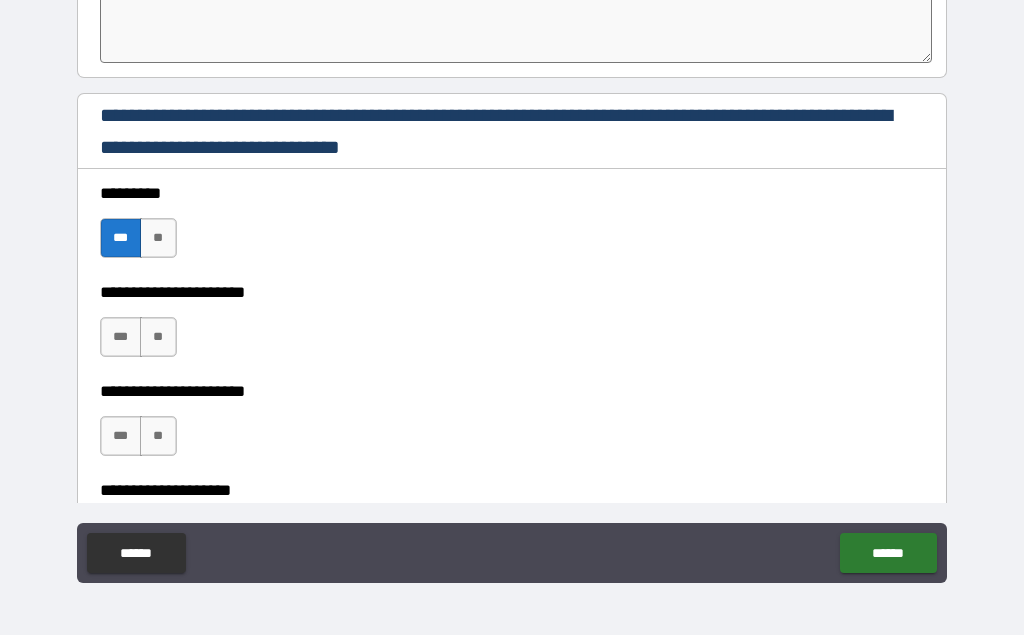 type on "*" 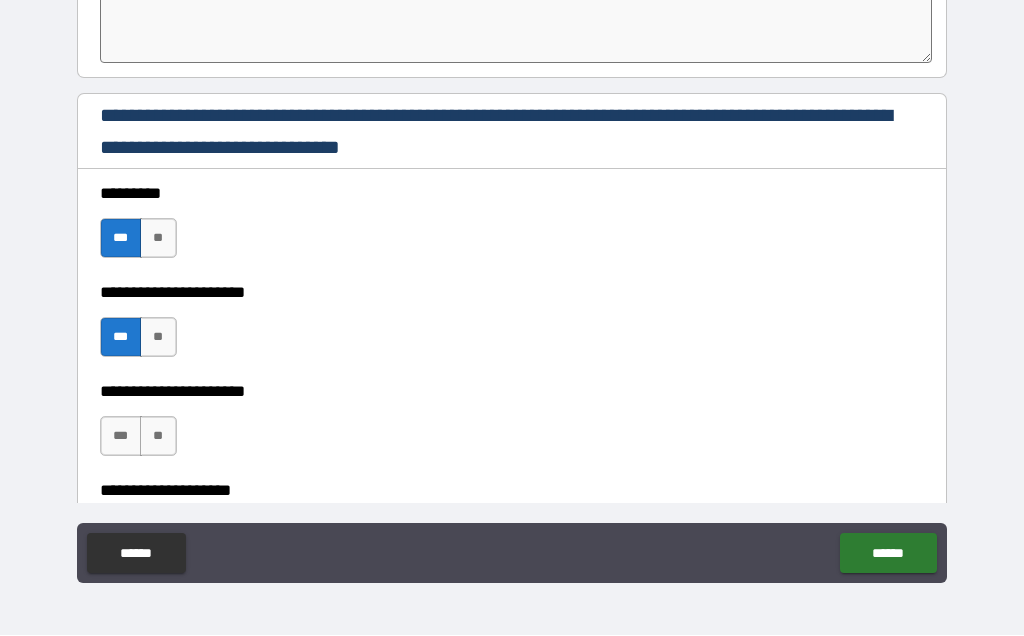 type on "*" 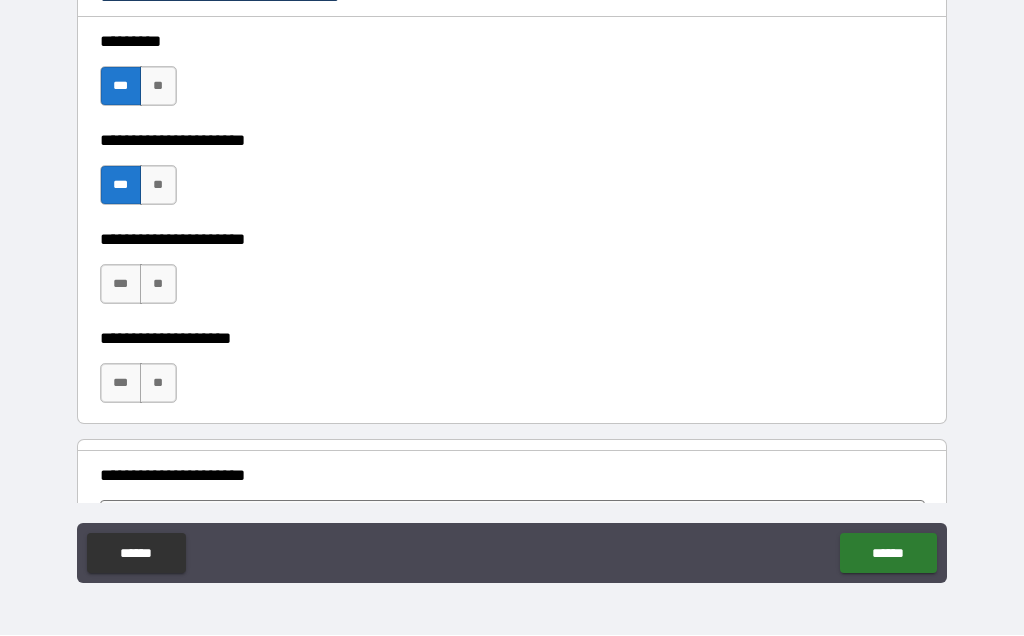 scroll, scrollTop: 1429, scrollLeft: 0, axis: vertical 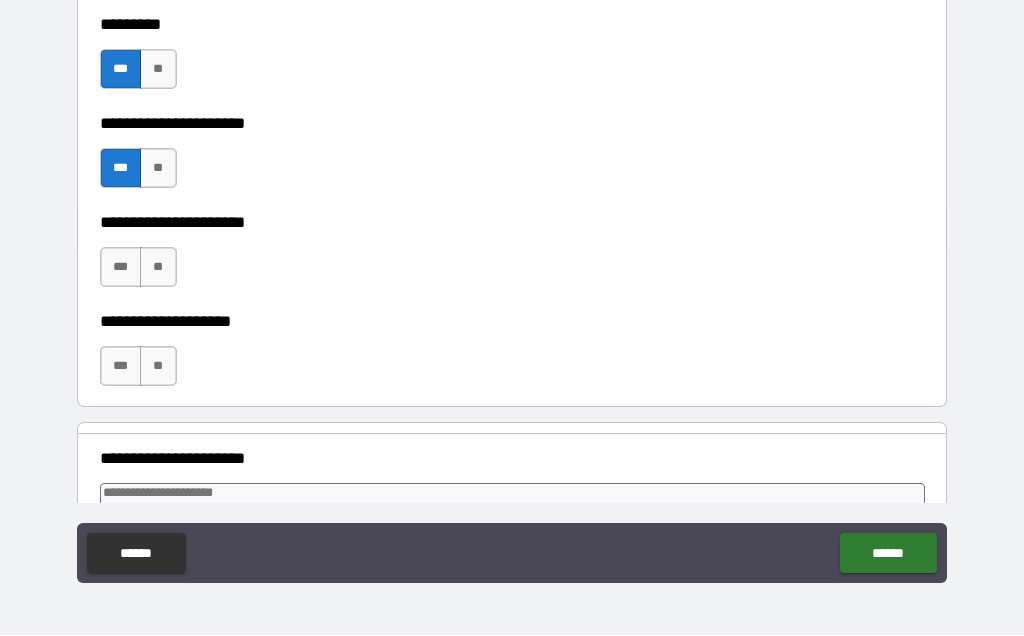 click on "***" at bounding box center (121, 268) 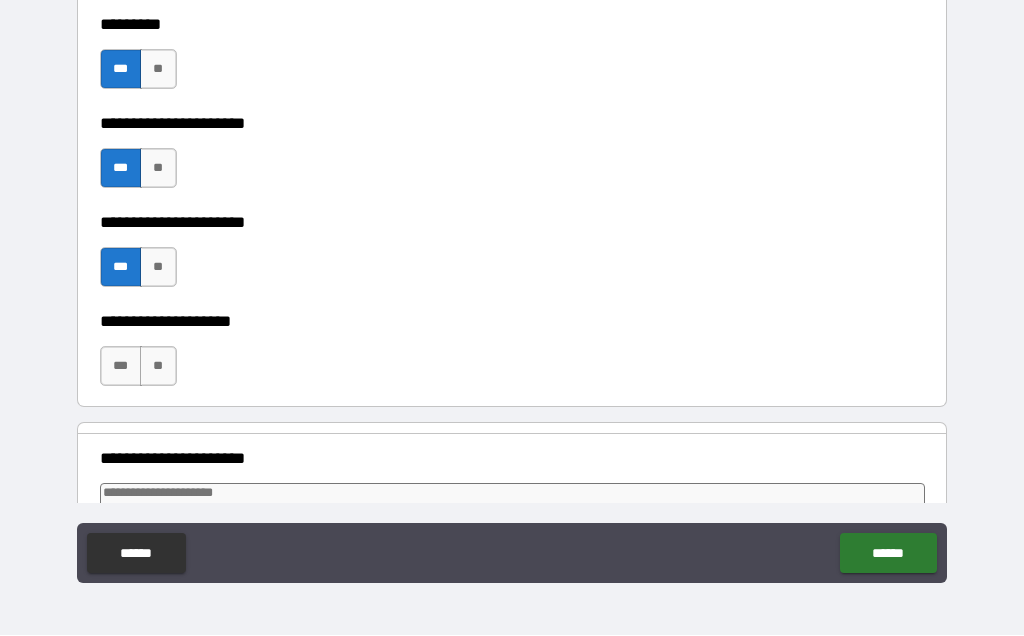 type on "*" 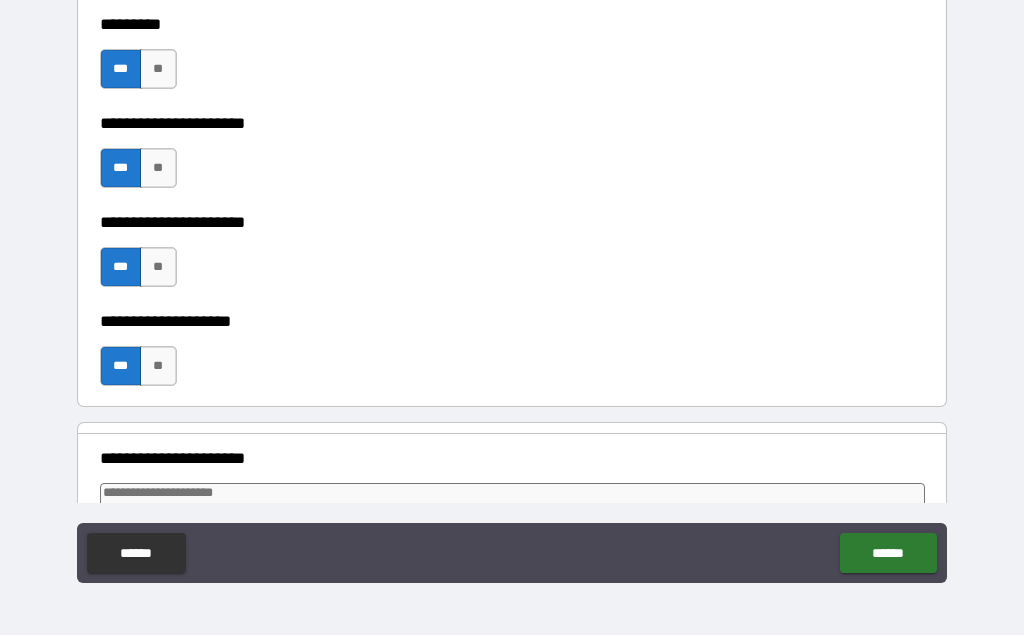 type on "*" 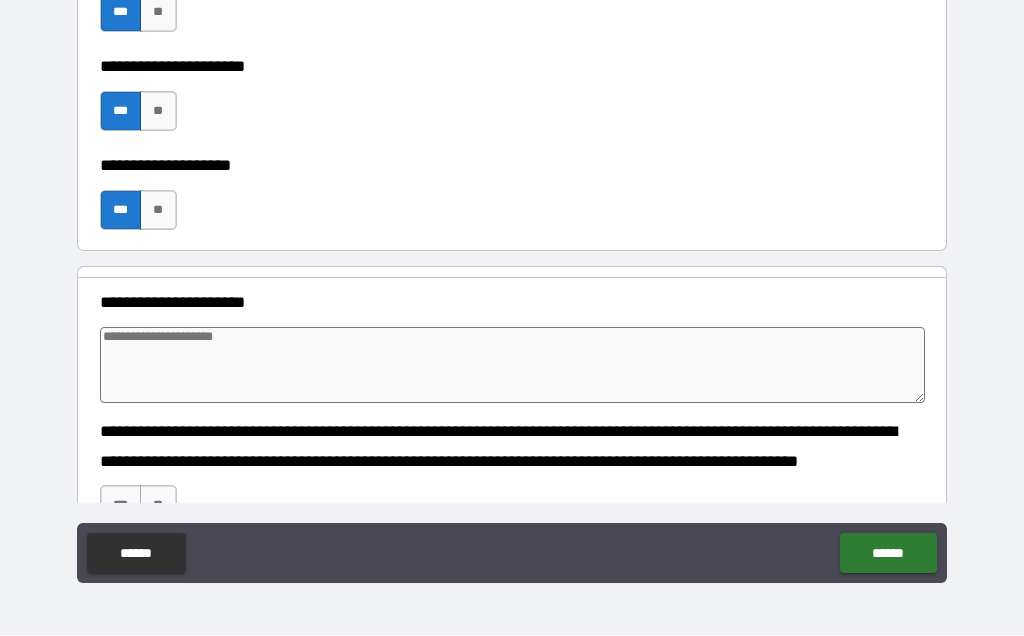 scroll, scrollTop: 1595, scrollLeft: 0, axis: vertical 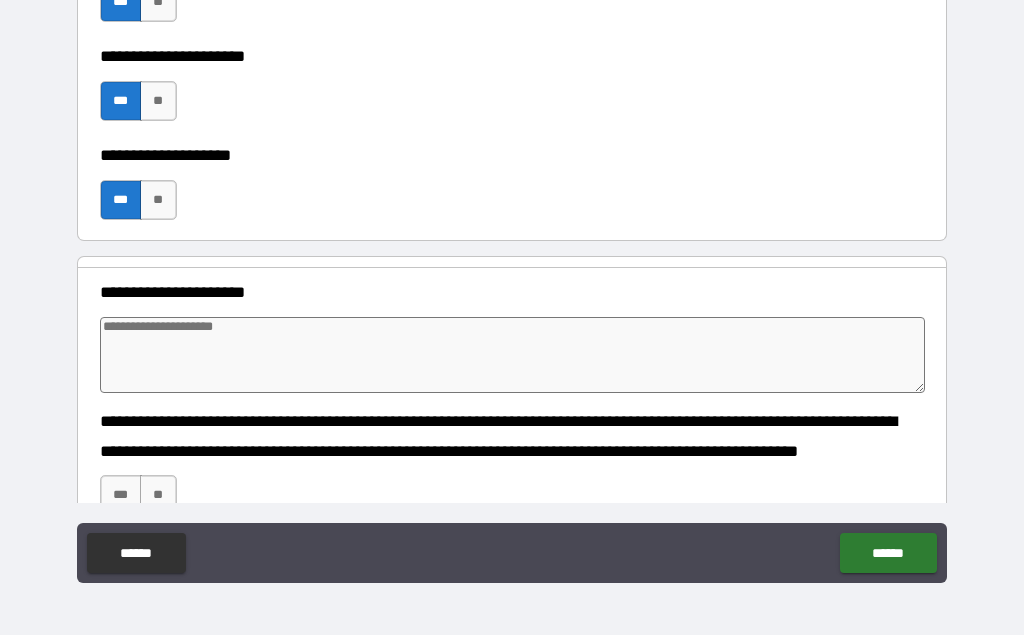 click at bounding box center (513, 356) 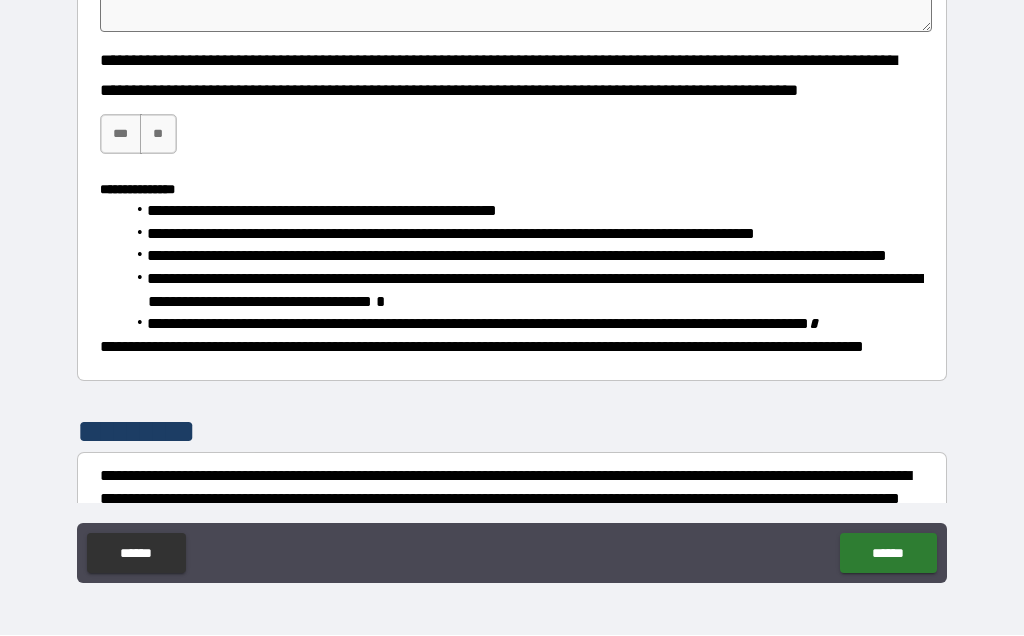 scroll, scrollTop: 1957, scrollLeft: 0, axis: vertical 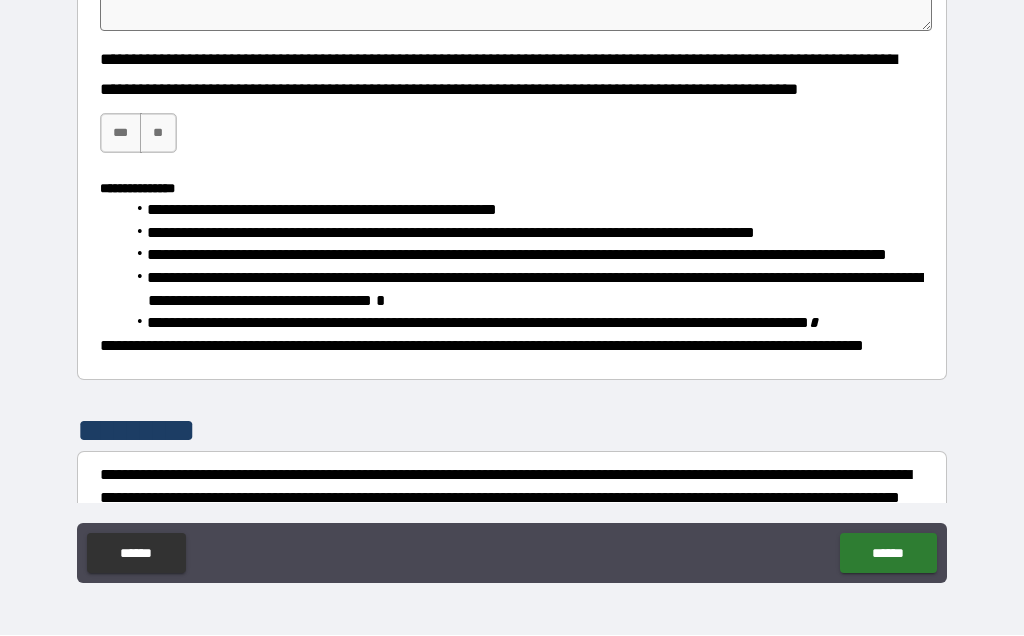 click on "***" at bounding box center (121, 134) 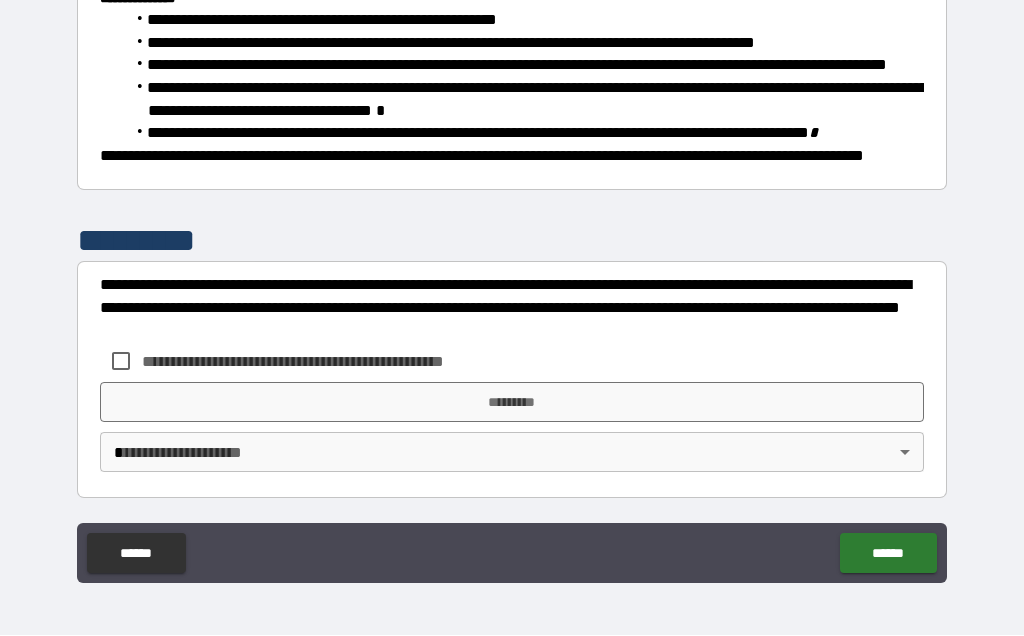 scroll, scrollTop: 2164, scrollLeft: 0, axis: vertical 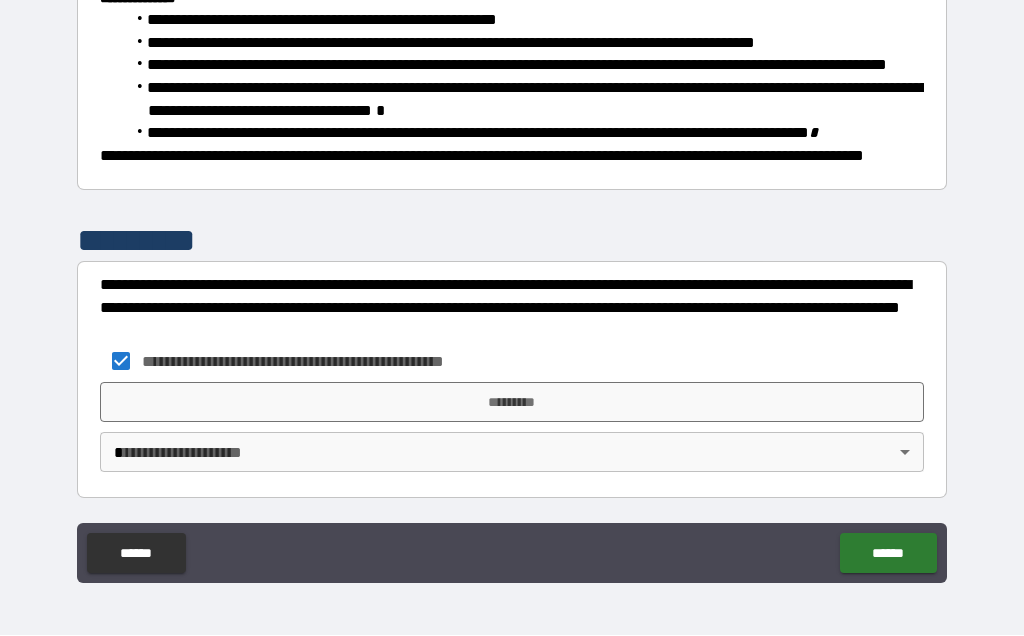 click on "**********" at bounding box center [512, 274] 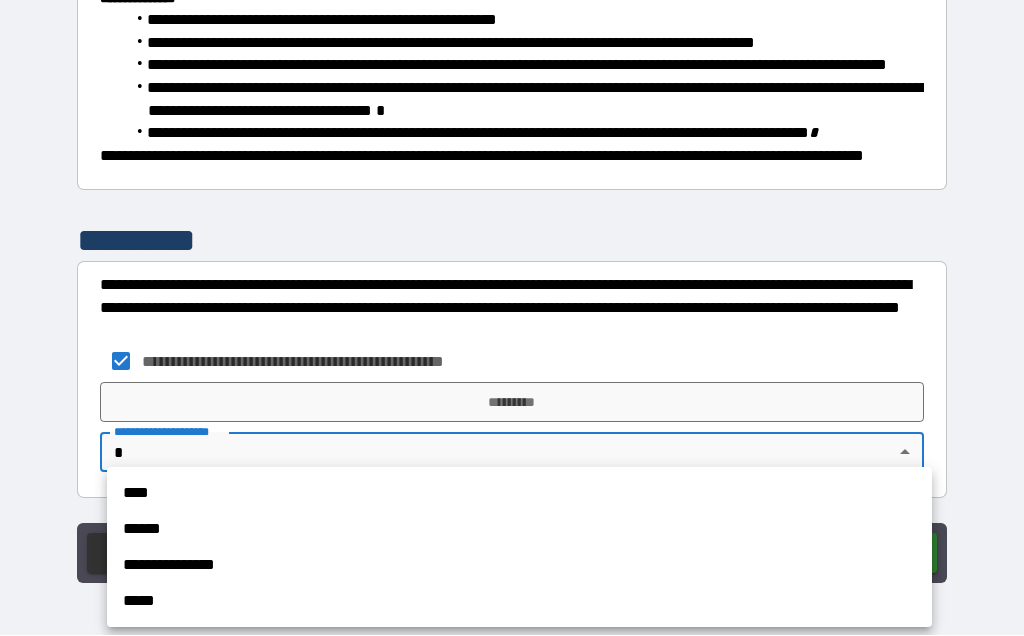 click on "****" at bounding box center (519, 494) 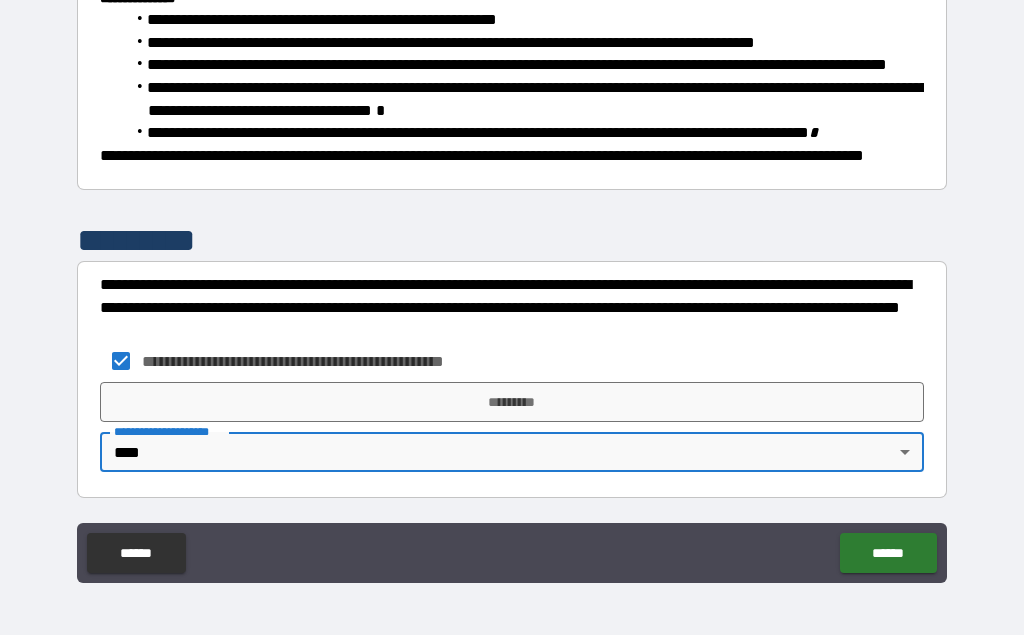 click on "*********" at bounding box center (512, 403) 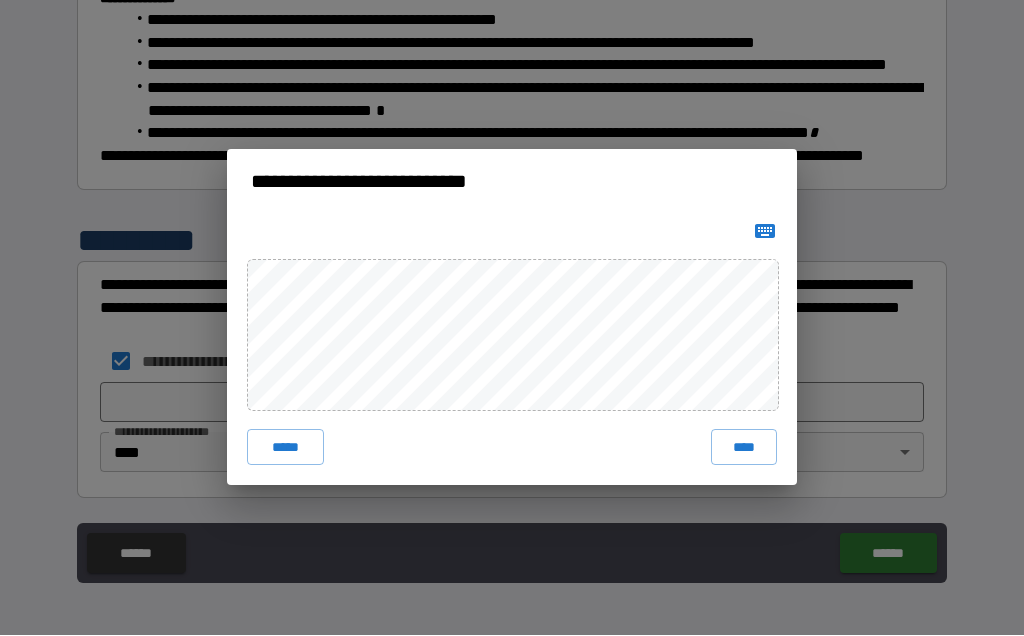 click on "****" at bounding box center [744, 448] 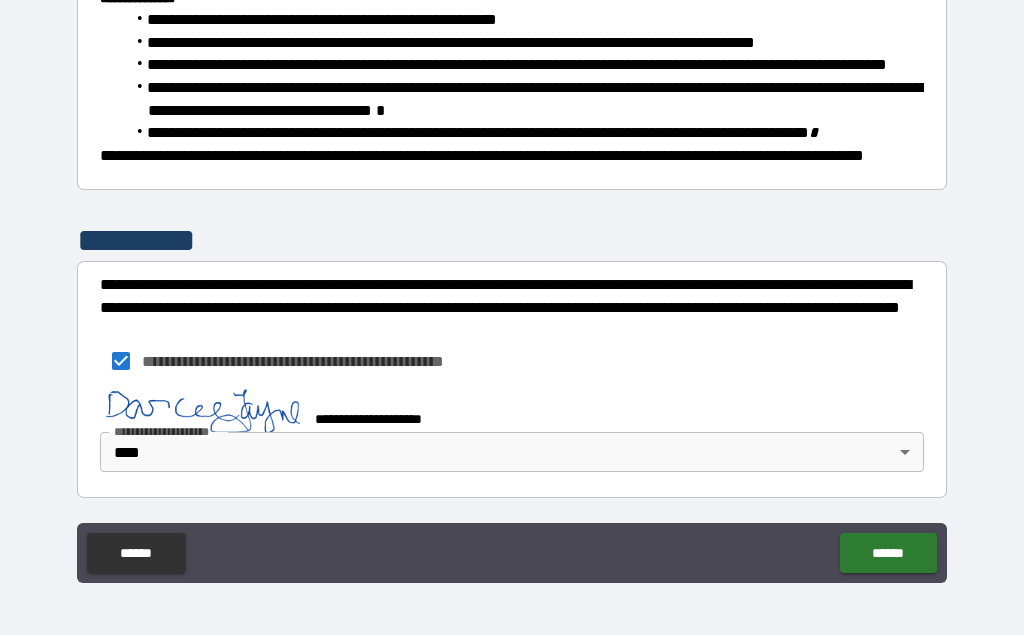 scroll, scrollTop: 2154, scrollLeft: 0, axis: vertical 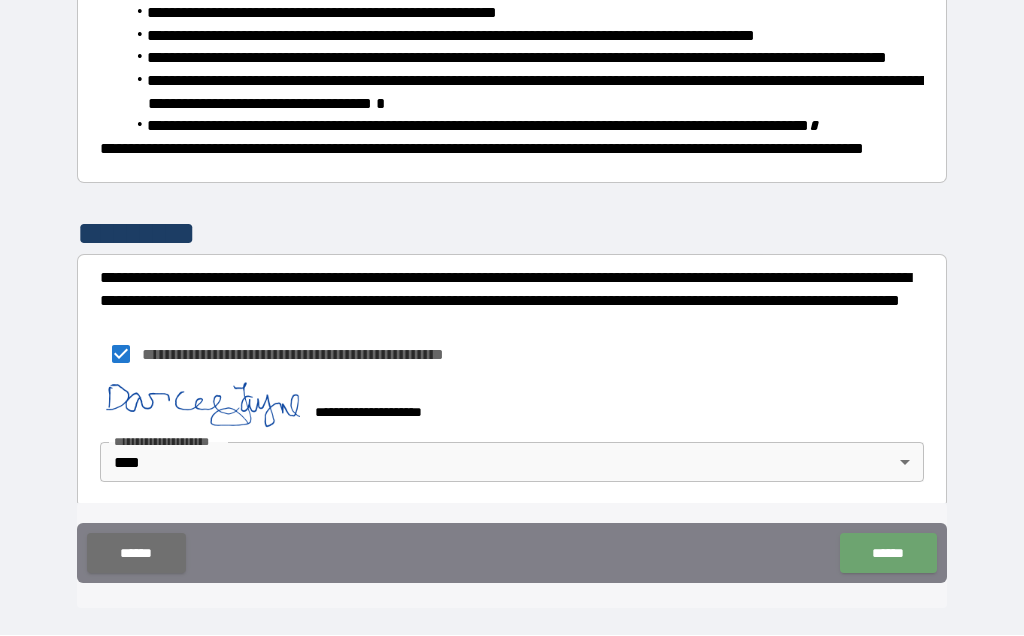 click on "******" at bounding box center (888, 554) 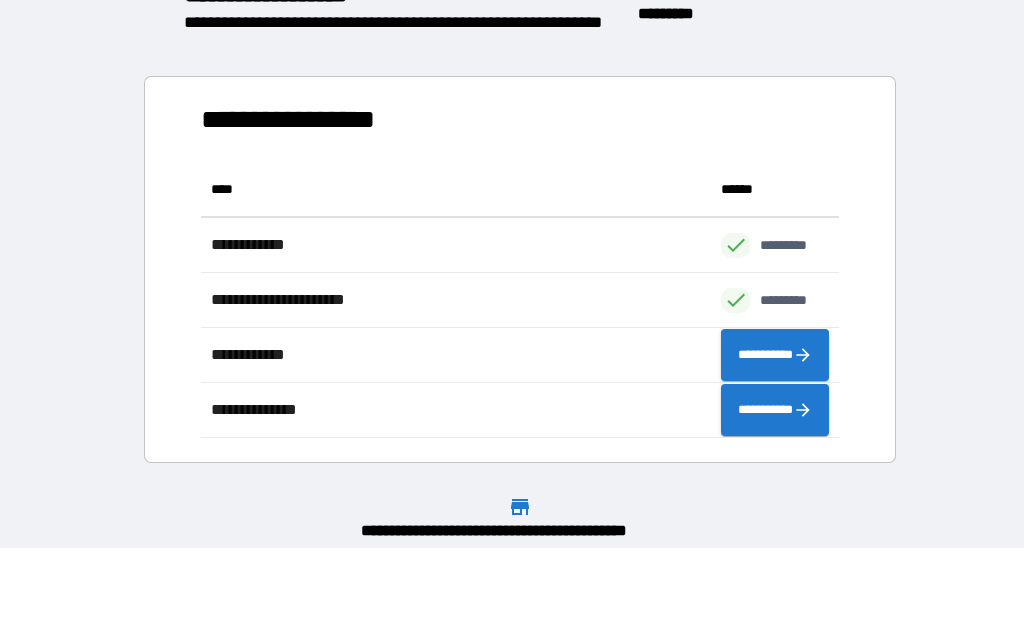 scroll, scrollTop: 1, scrollLeft: 1, axis: both 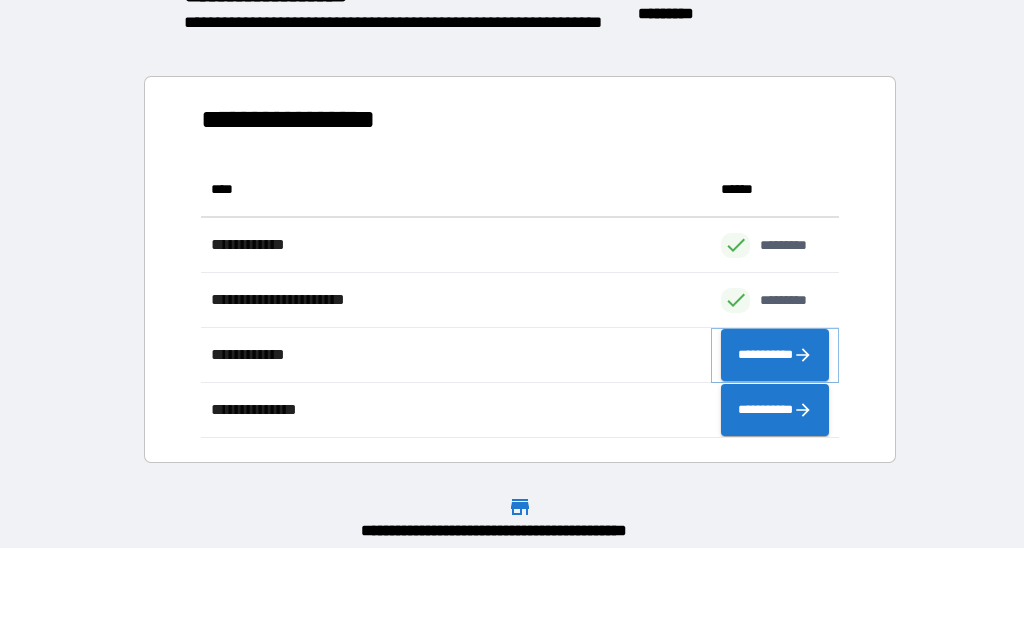 click on "**********" at bounding box center [775, 356] 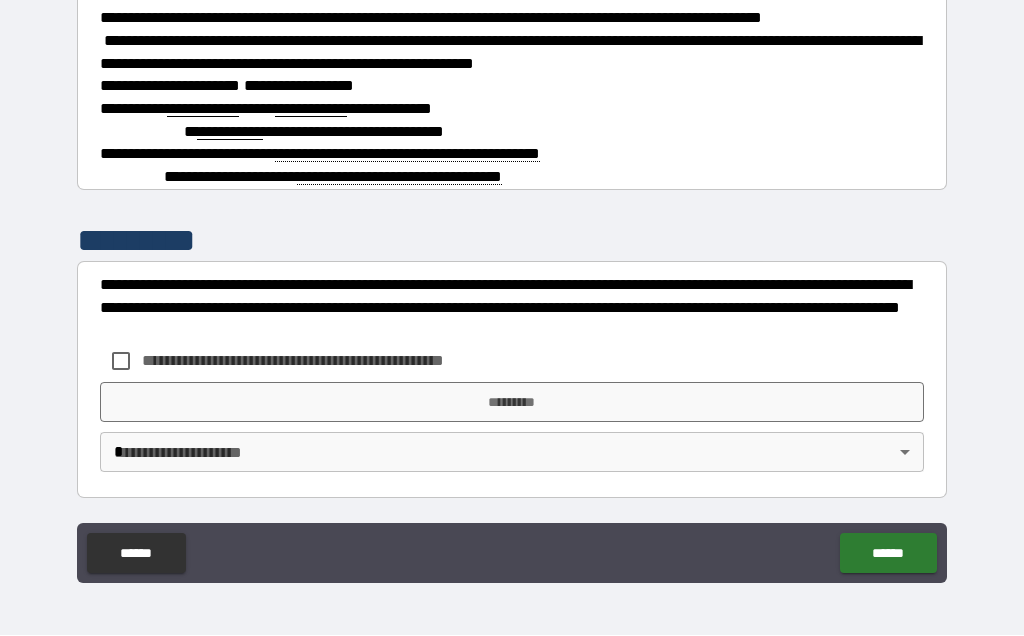 scroll, scrollTop: 2829, scrollLeft: 0, axis: vertical 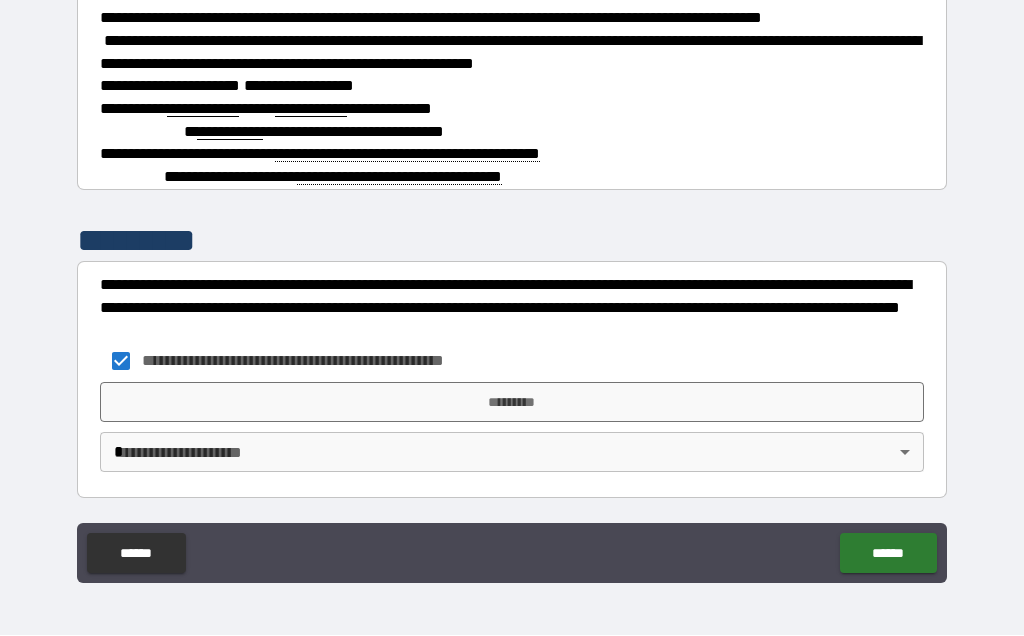 click on "*********" at bounding box center (512, 403) 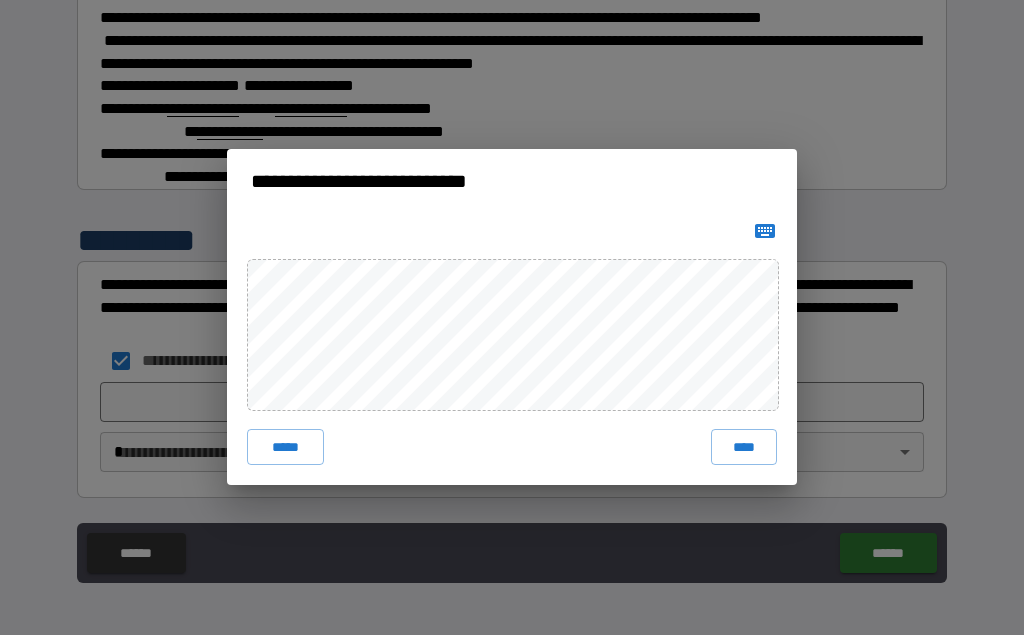 click 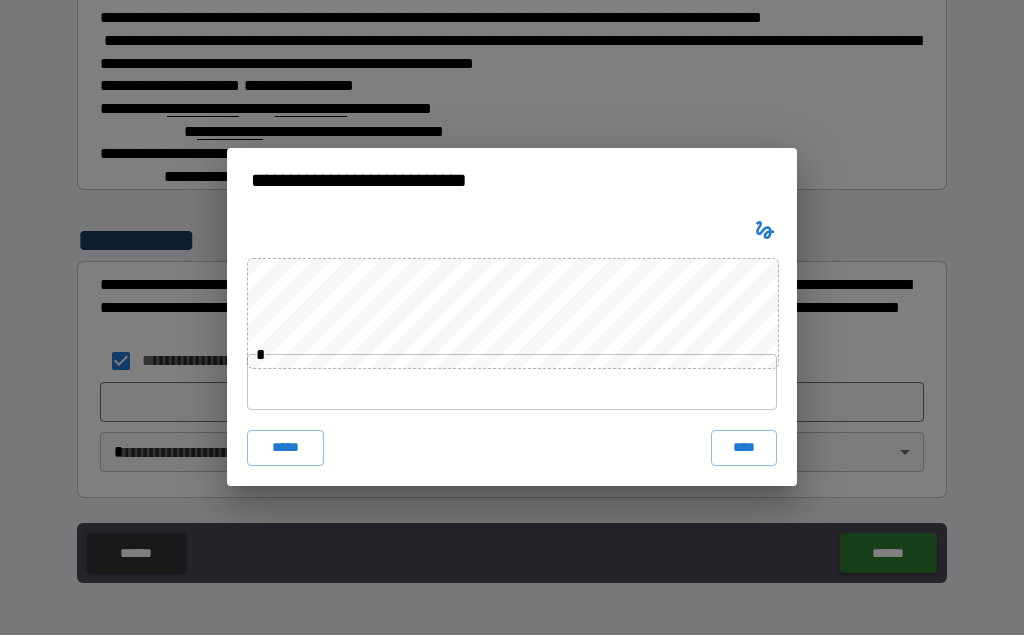 click 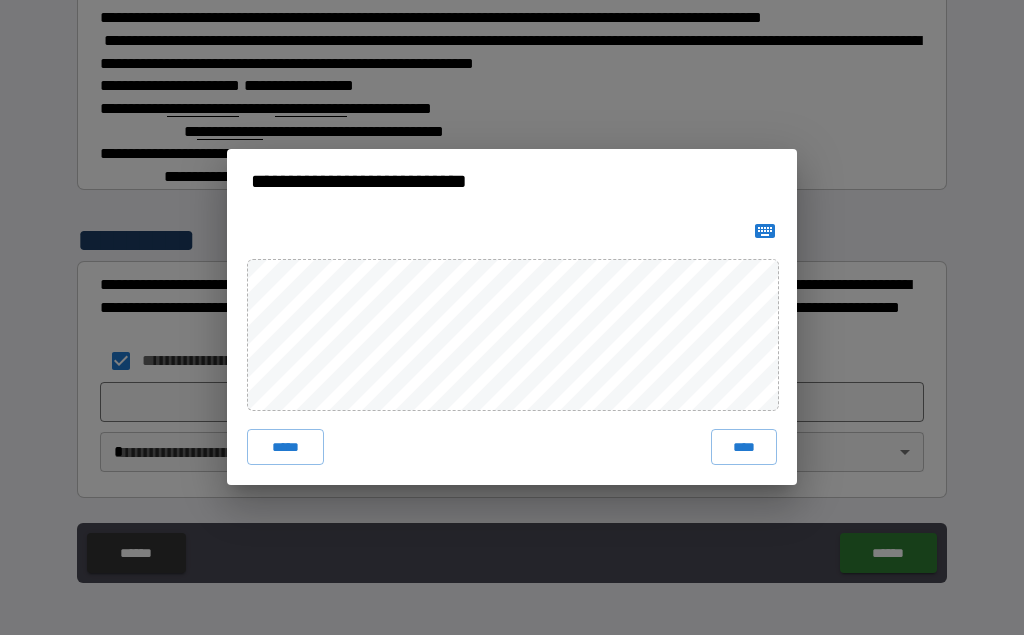 click 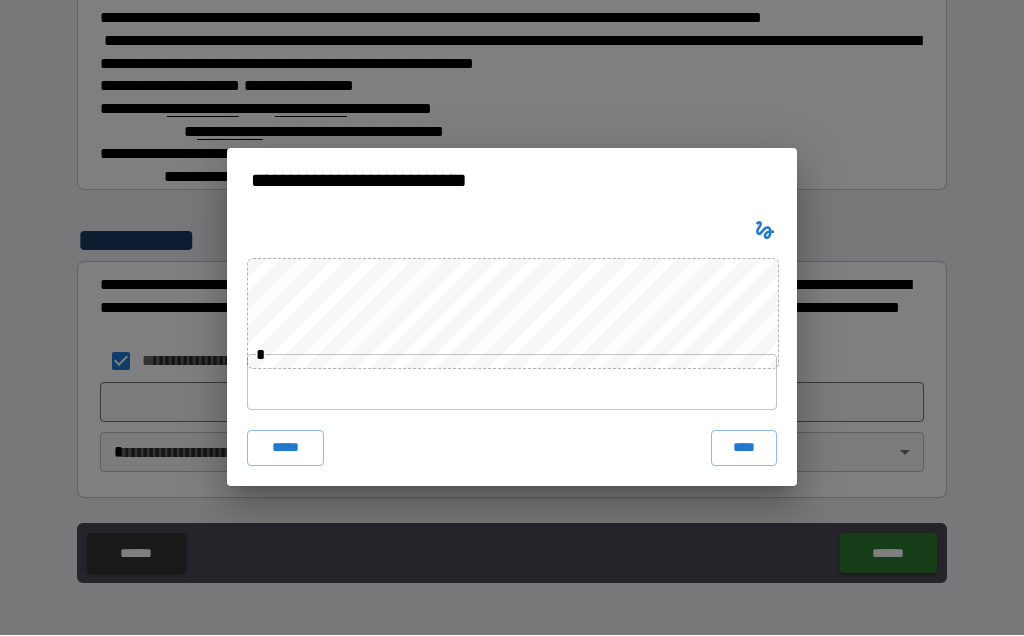 click at bounding box center [765, 231] 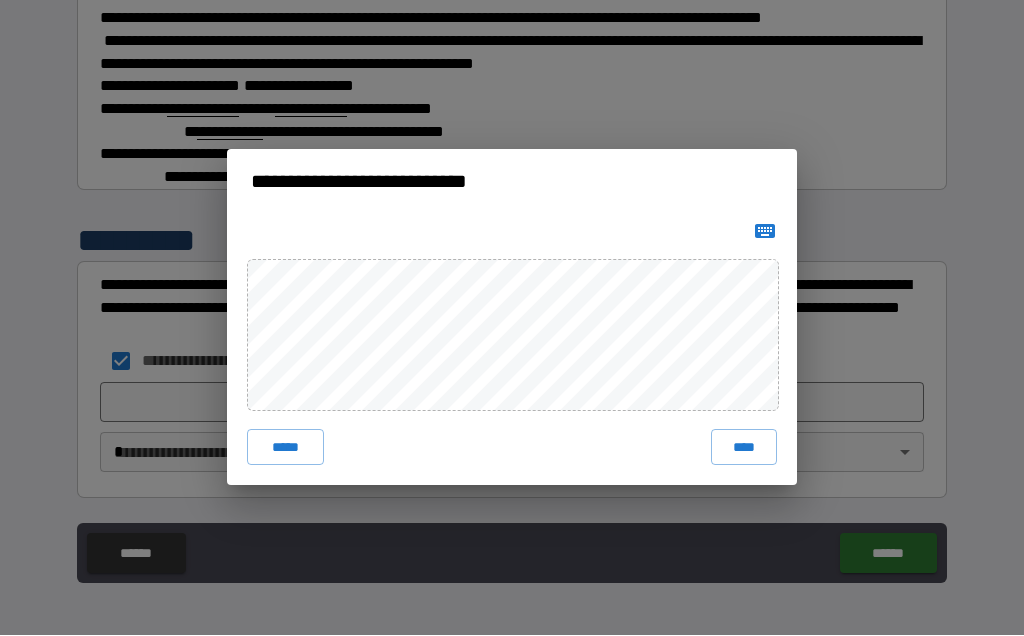 click on "****" at bounding box center [744, 448] 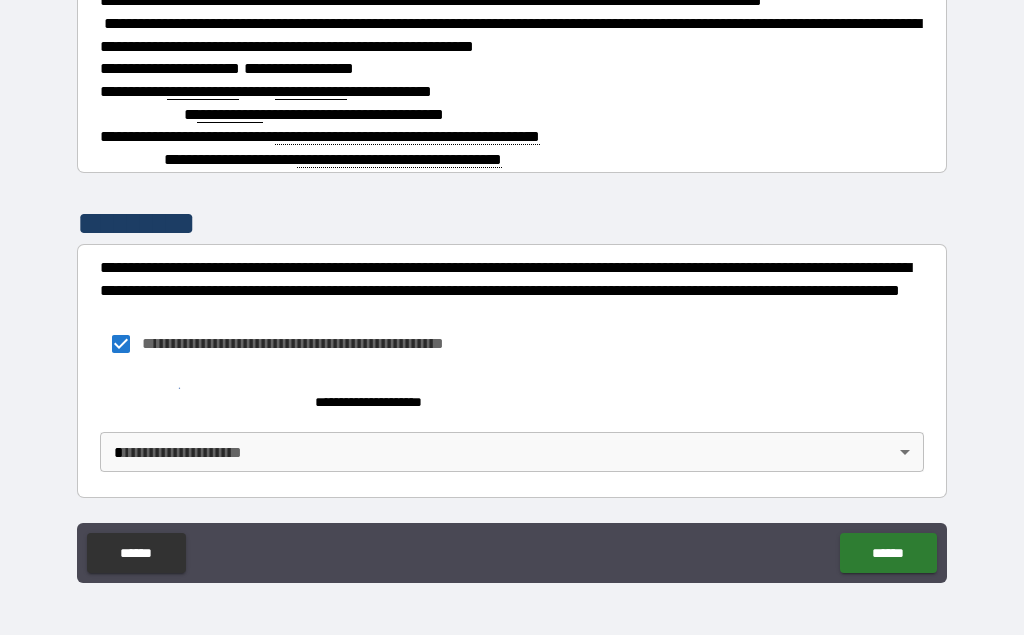 scroll, scrollTop: 2819, scrollLeft: 0, axis: vertical 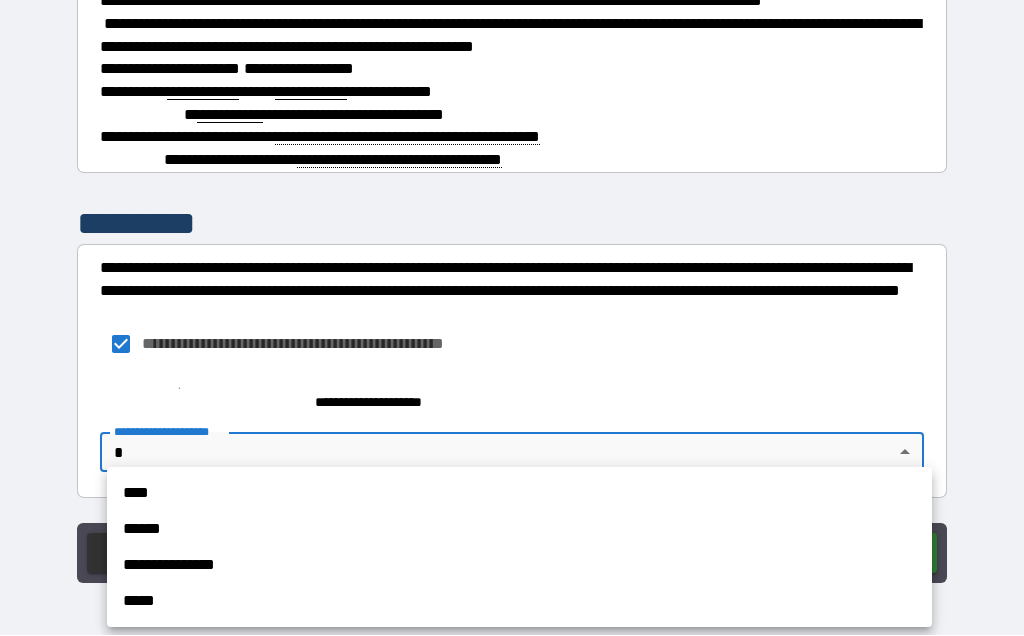 click on "****" at bounding box center [519, 494] 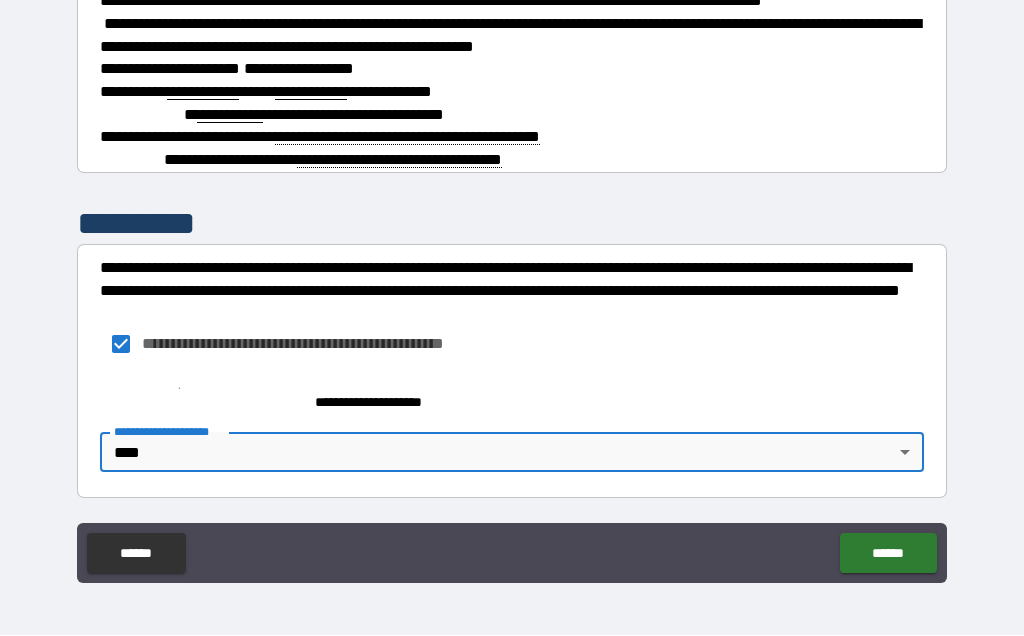 click on "******" at bounding box center (888, 554) 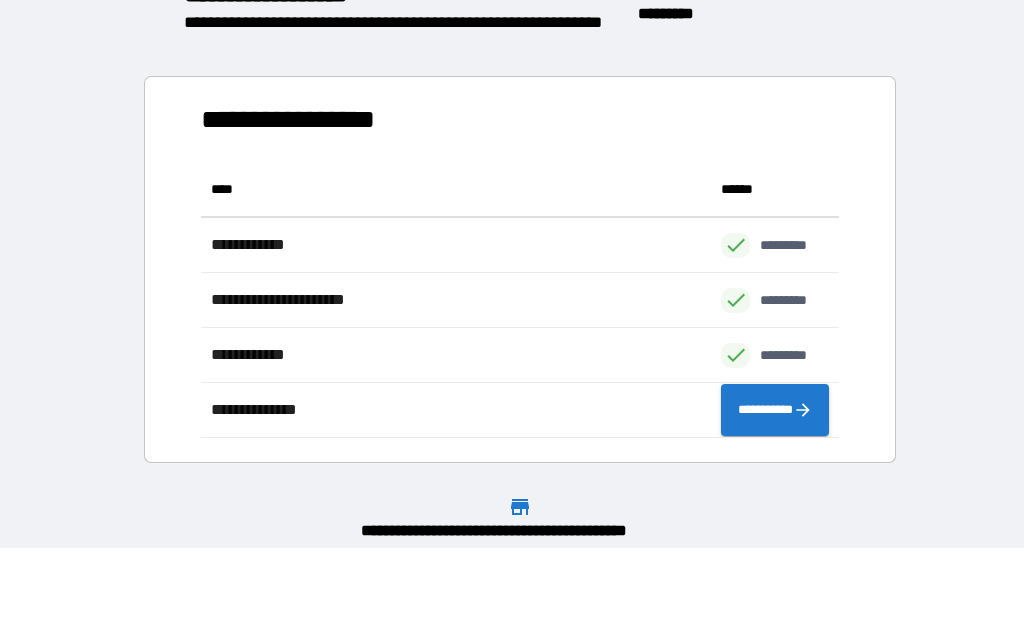 scroll, scrollTop: 1, scrollLeft: 1, axis: both 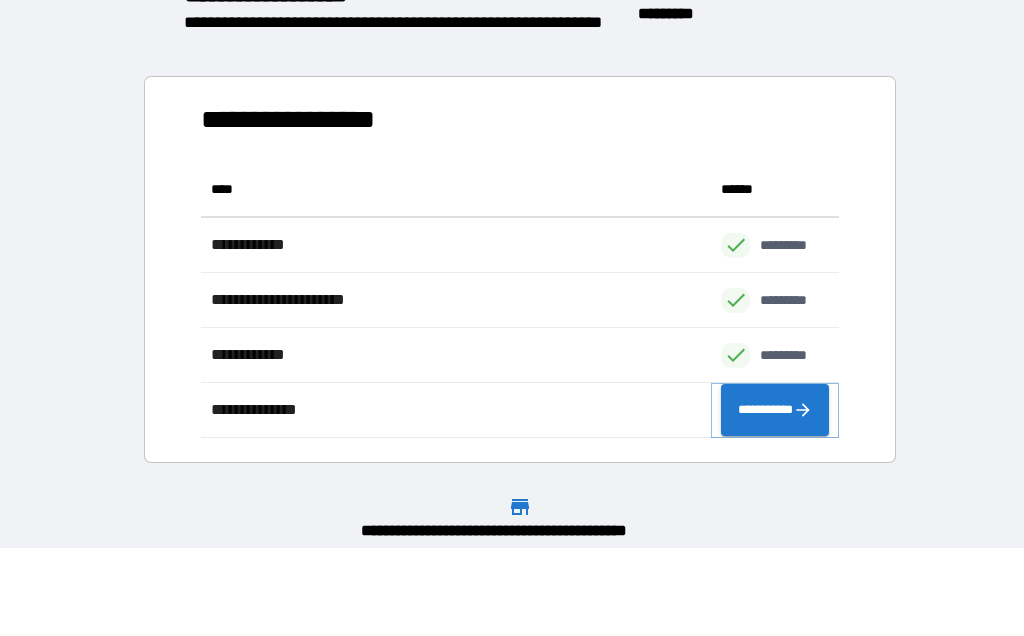 click on "**********" at bounding box center [775, 411] 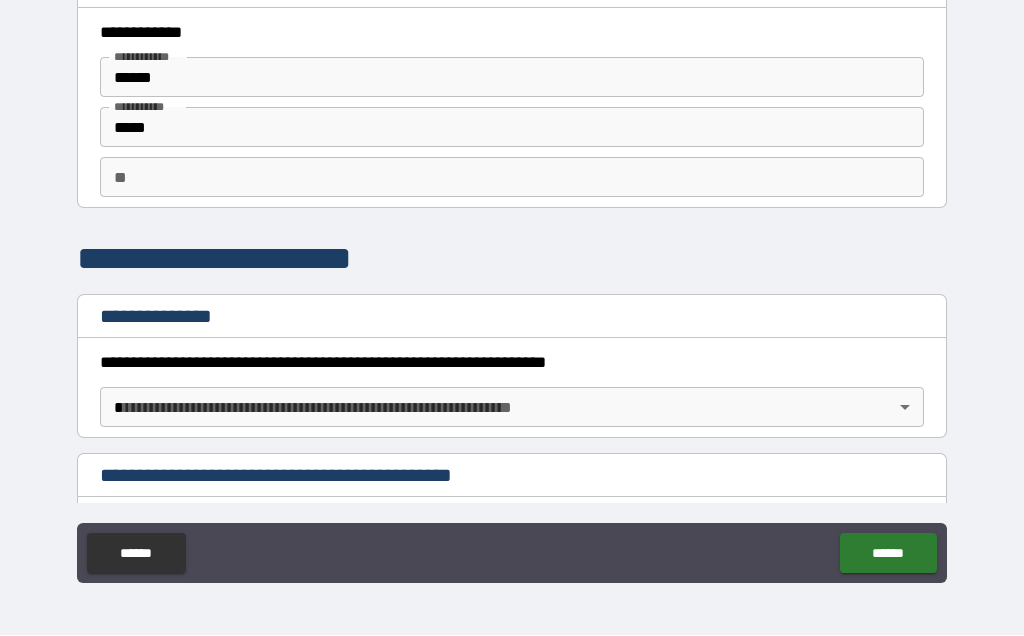 click on "**********" at bounding box center (512, 274) 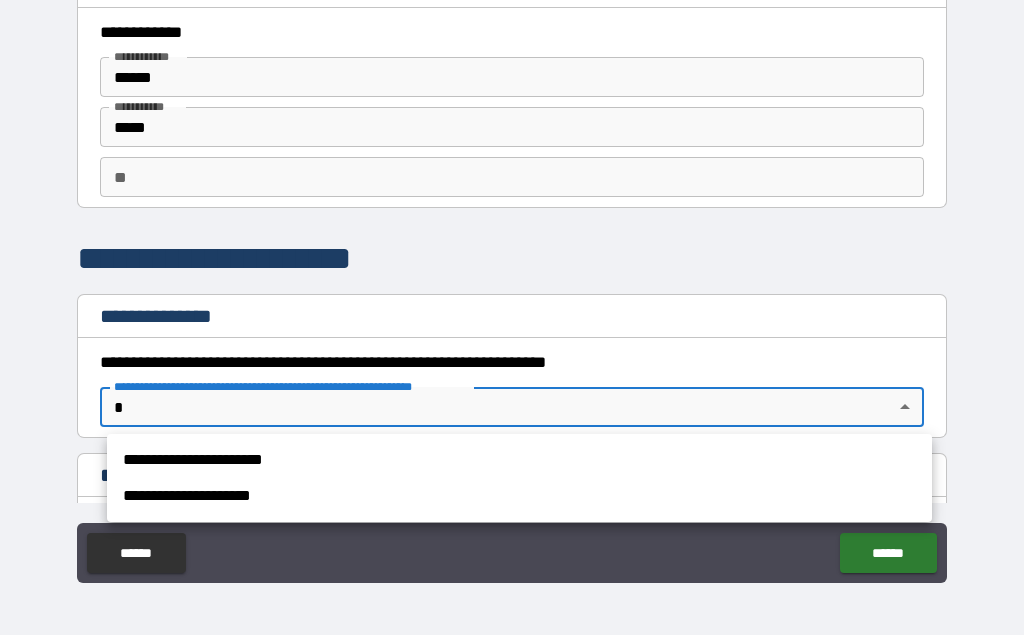 click on "**********" at bounding box center (519, 461) 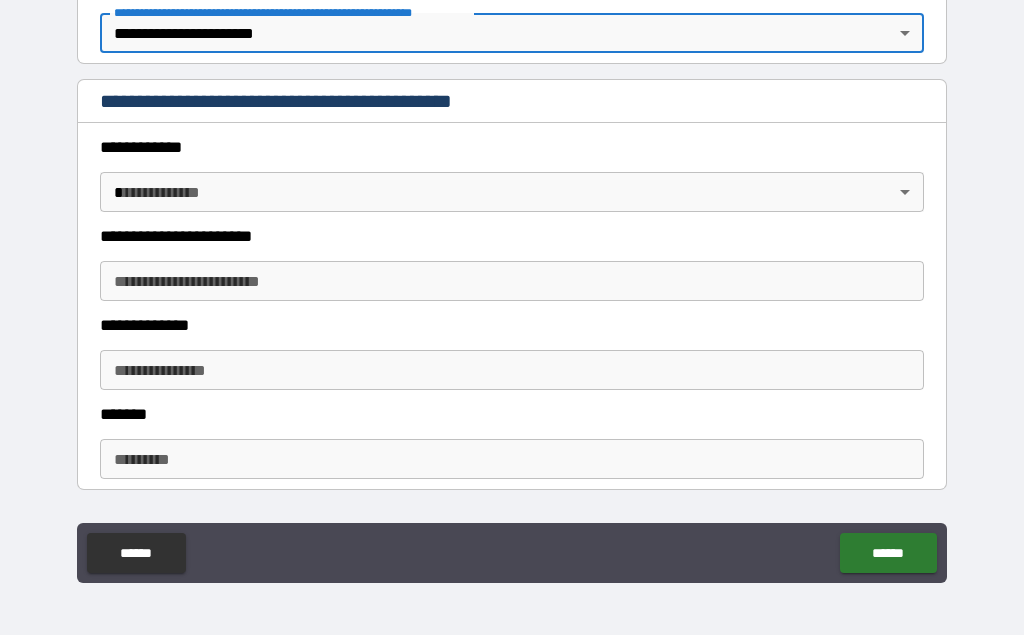 scroll, scrollTop: 392, scrollLeft: 0, axis: vertical 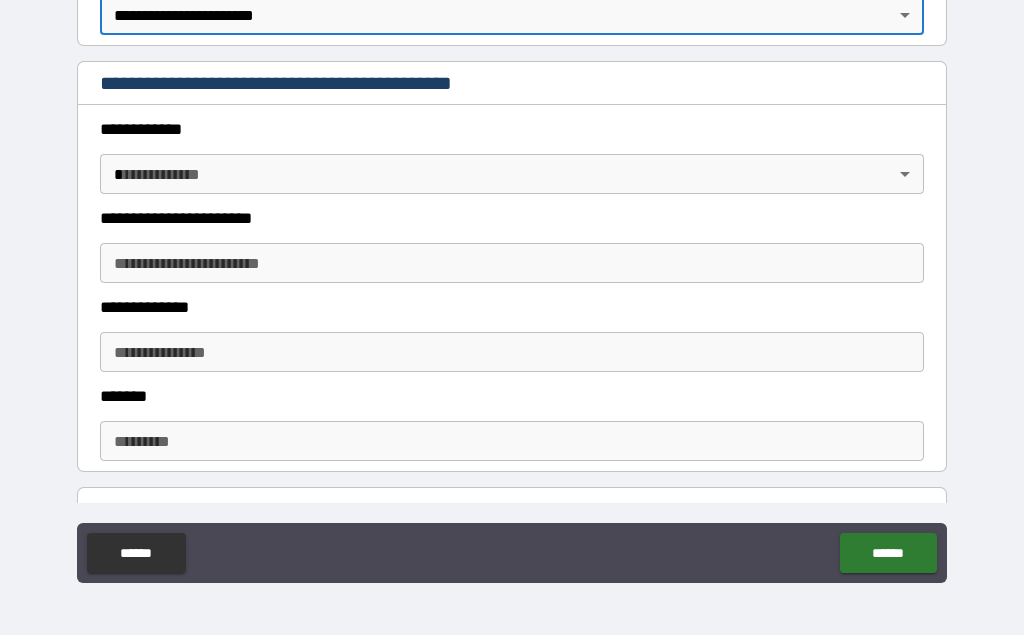 click on "**********" at bounding box center (512, 274) 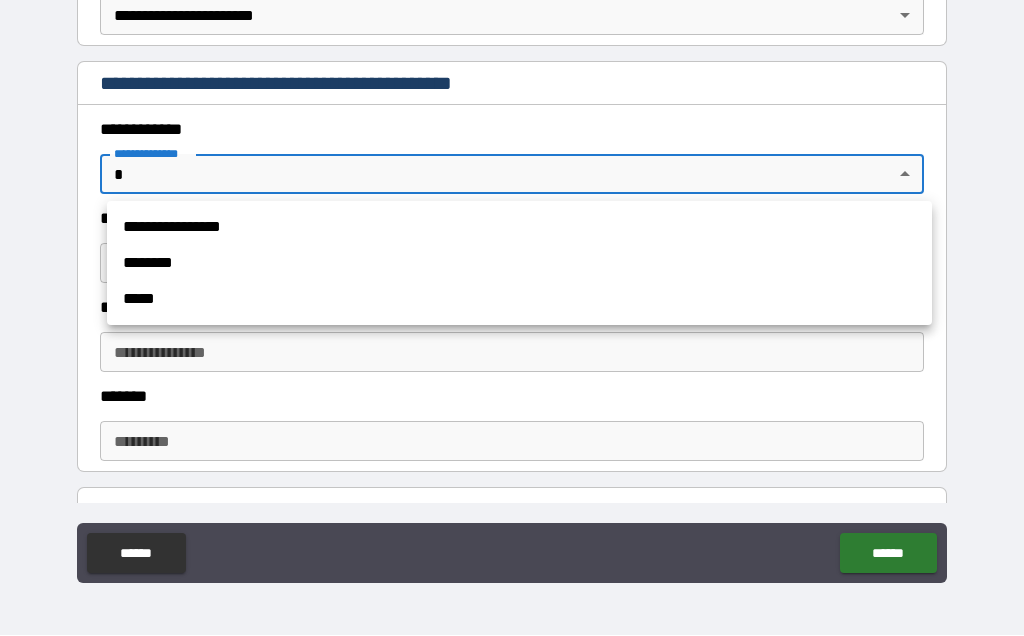 click on "**********" at bounding box center [519, 228] 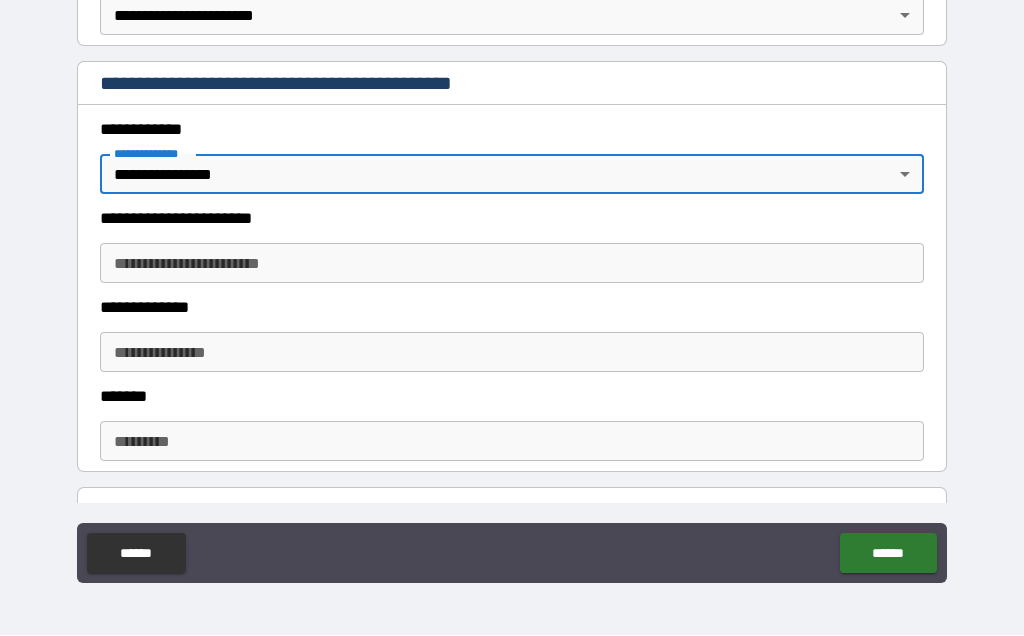 click on "**********" at bounding box center (512, 264) 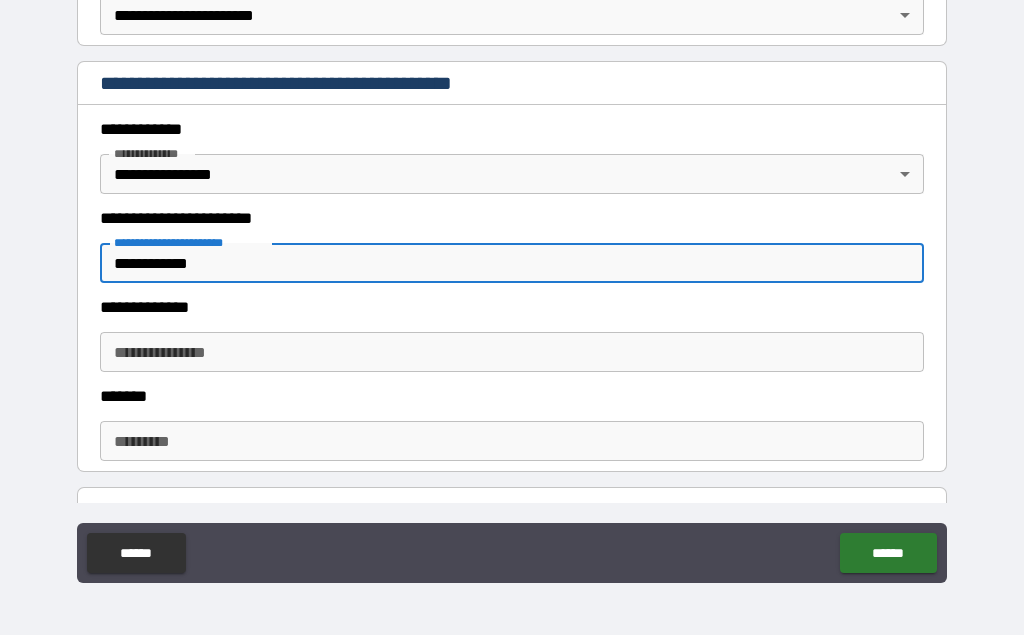 click on "**********" at bounding box center [512, 353] 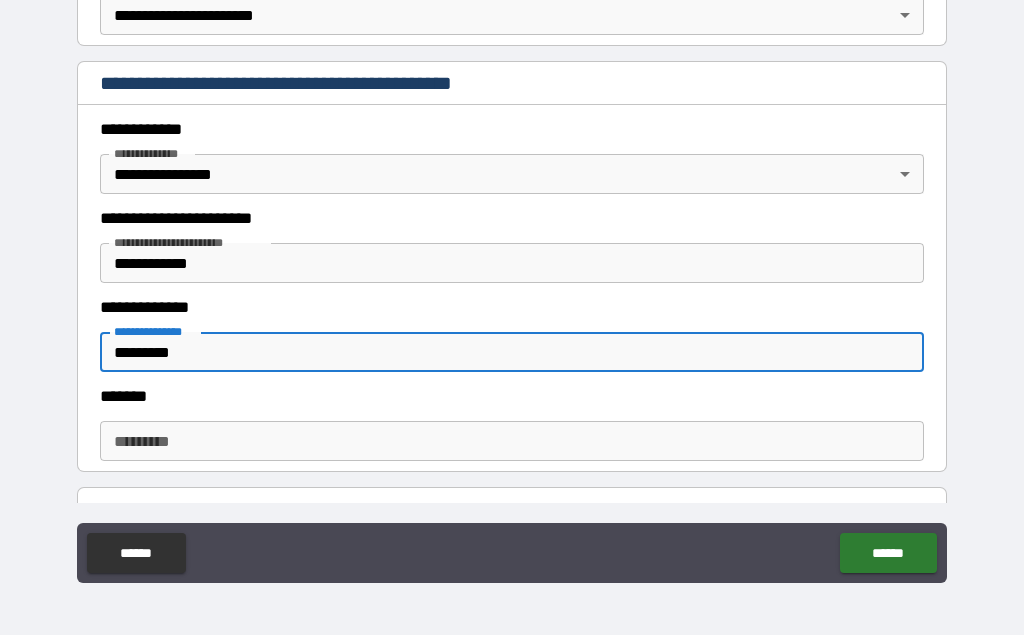 click on "*******   *" at bounding box center (512, 442) 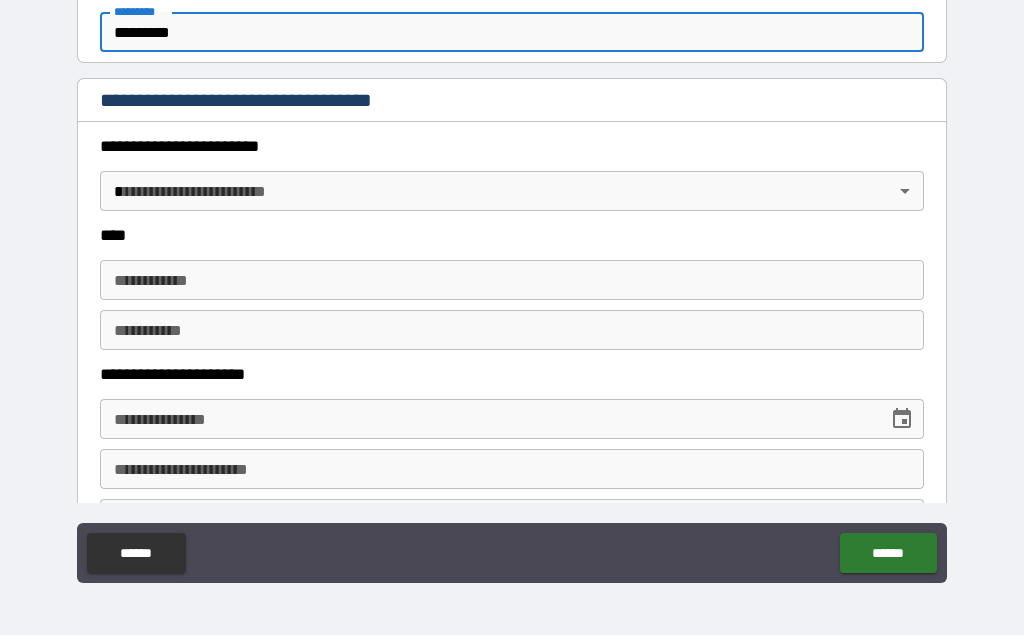 scroll, scrollTop: 797, scrollLeft: 0, axis: vertical 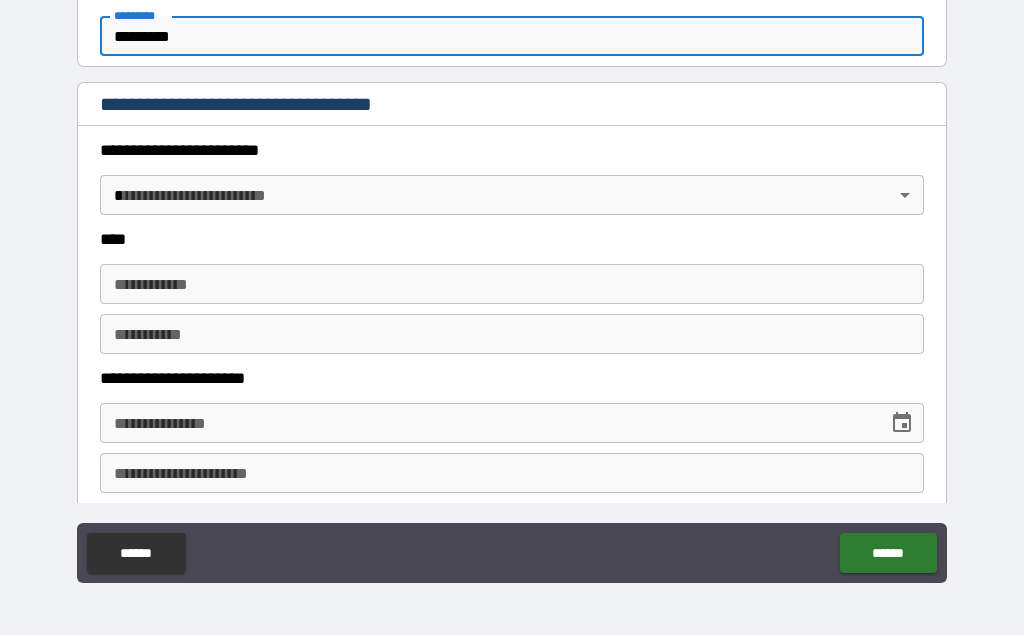click on "**********" at bounding box center [512, 274] 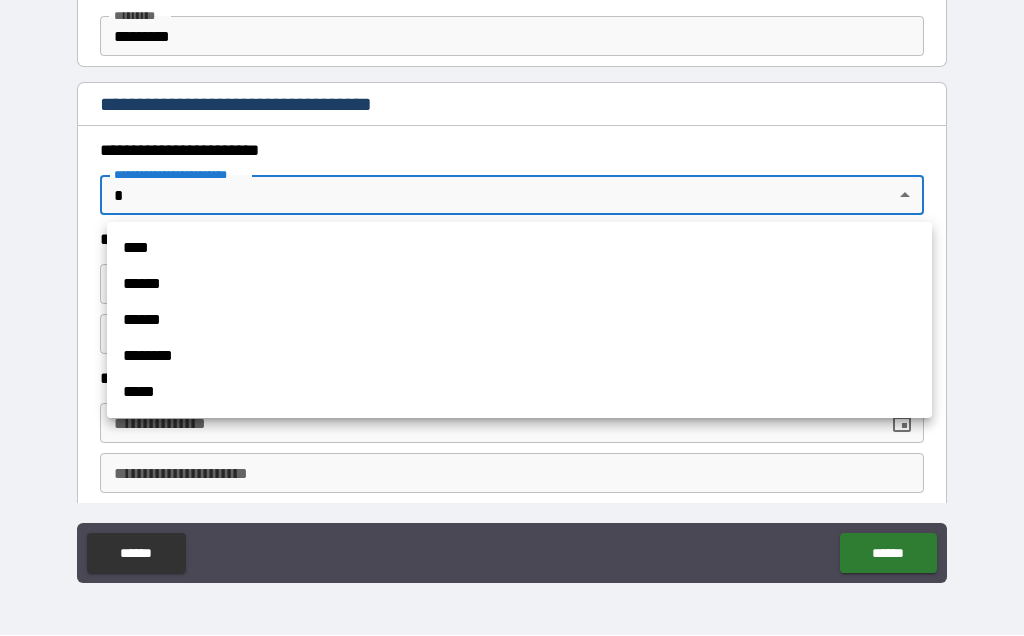 click on "****" at bounding box center [519, 249] 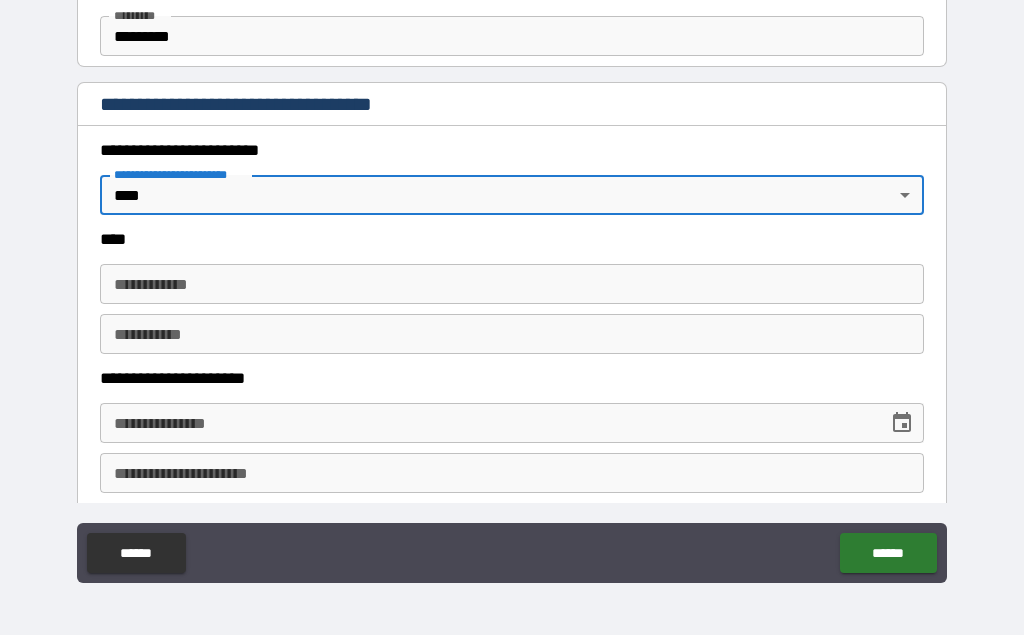 click on "**********" at bounding box center [512, 285] 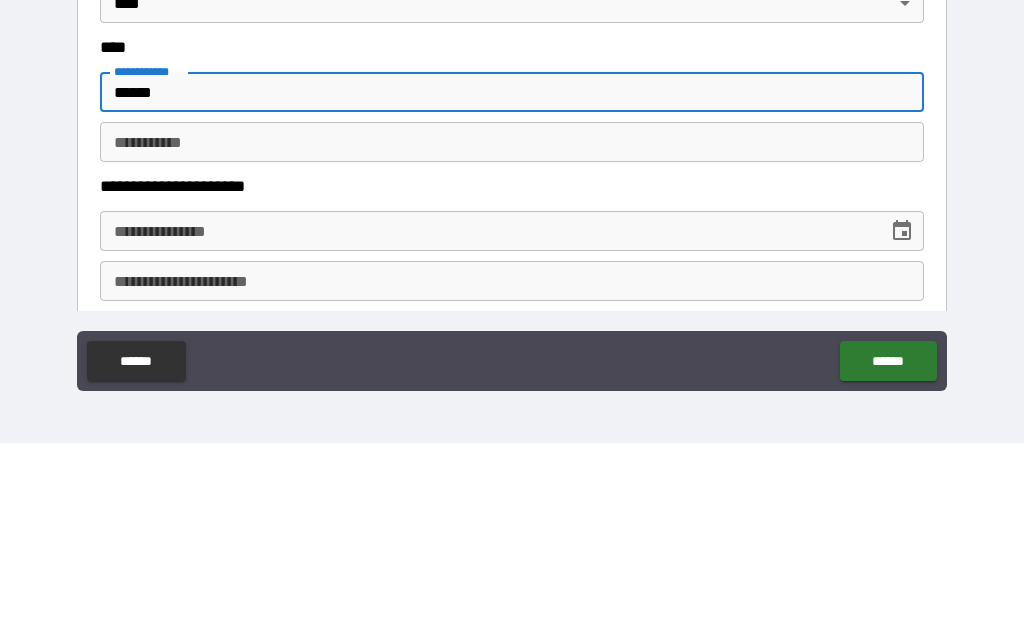 click on "*********   * *********   *" at bounding box center (512, 335) 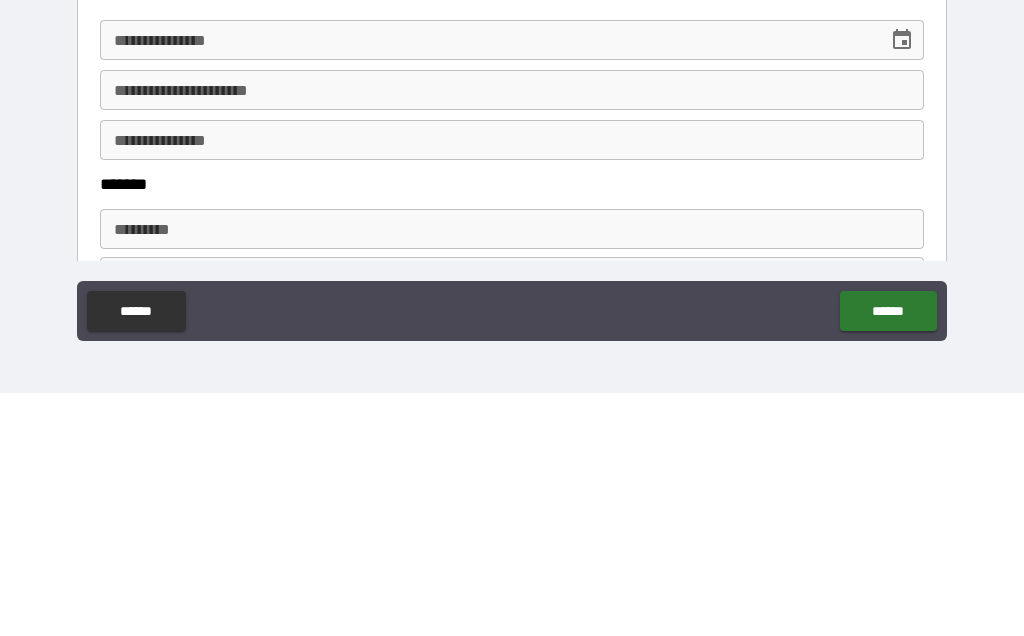 scroll, scrollTop: 939, scrollLeft: 0, axis: vertical 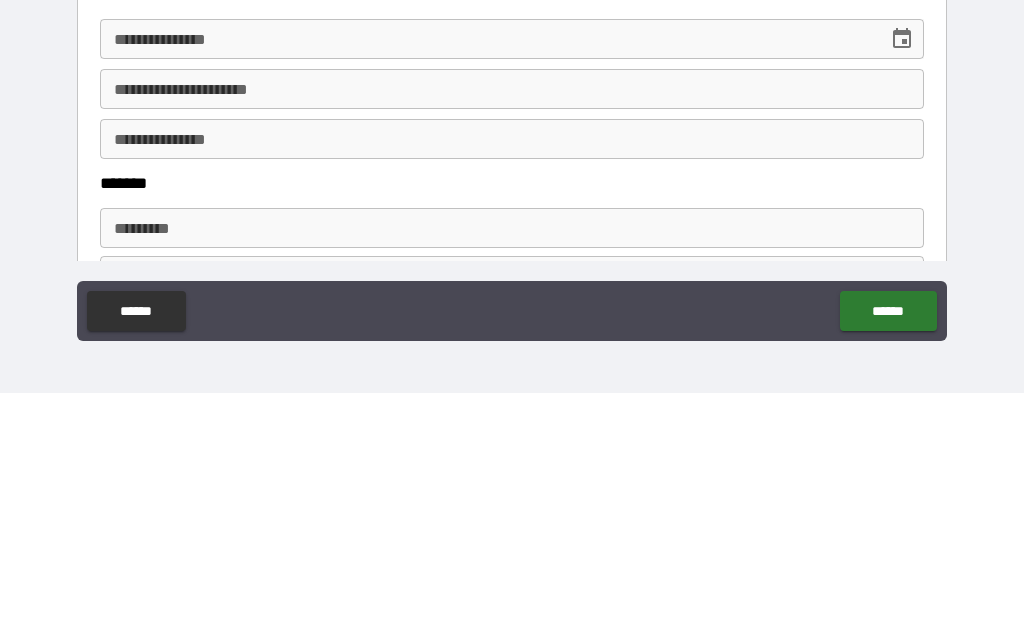 click on "**********" at bounding box center [512, 282] 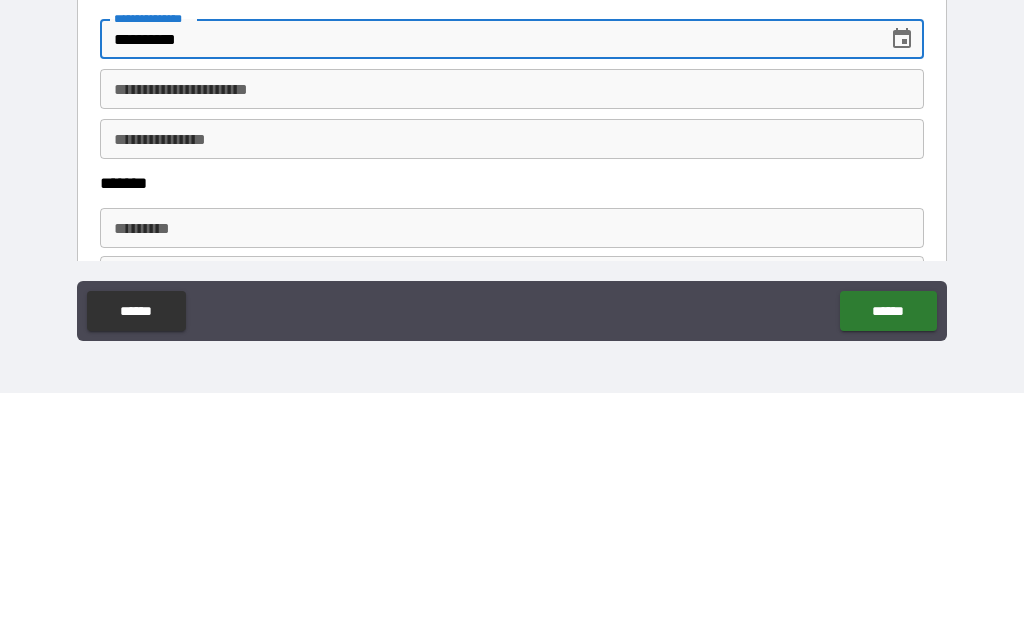 click on "**********" at bounding box center (512, 382) 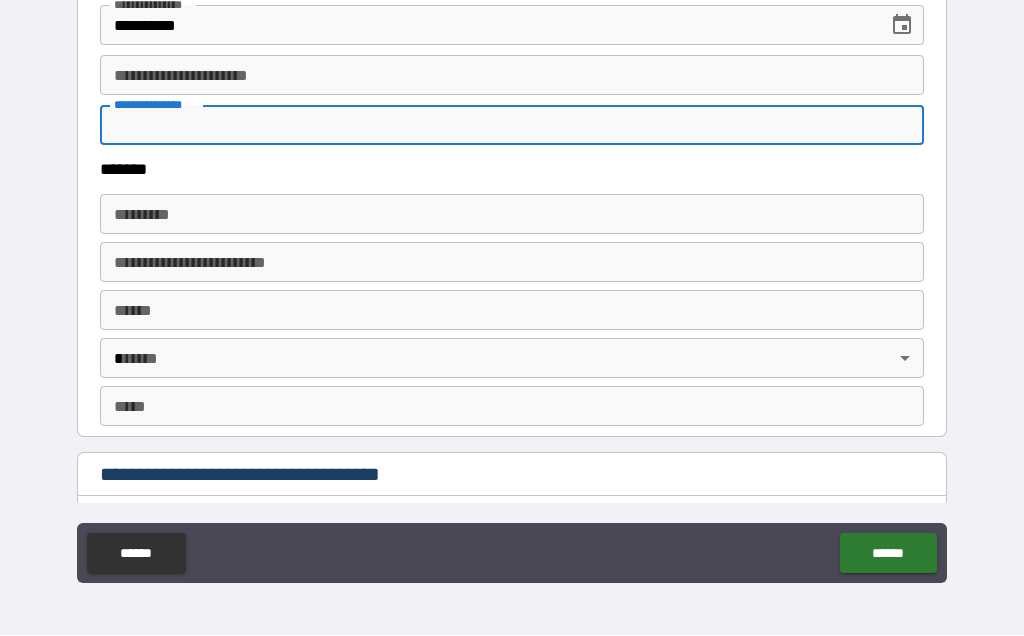 scroll, scrollTop: 1207, scrollLeft: 0, axis: vertical 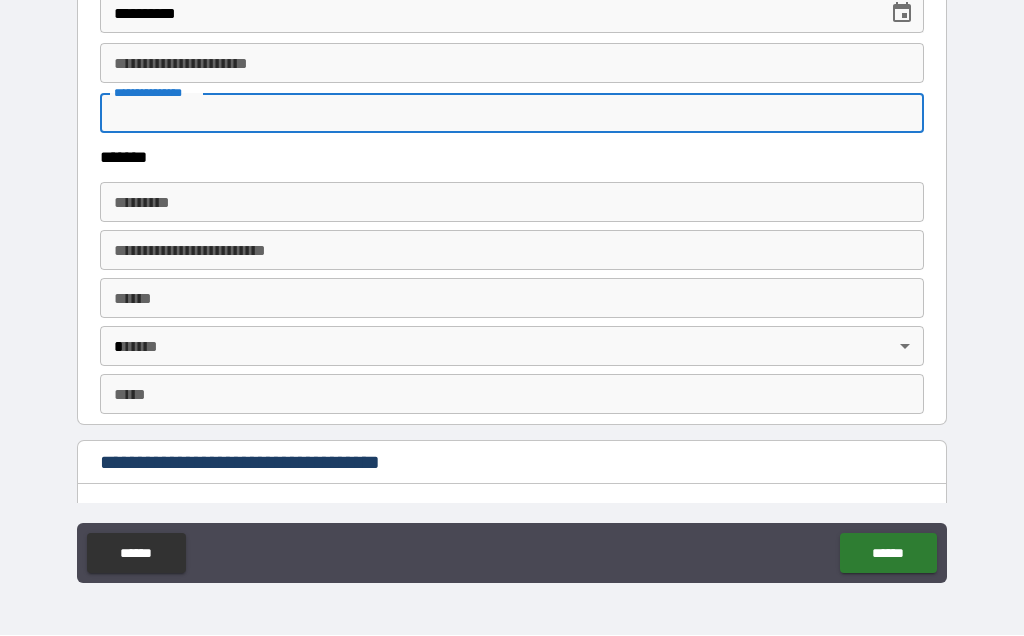 click on "*******   *" at bounding box center (512, 203) 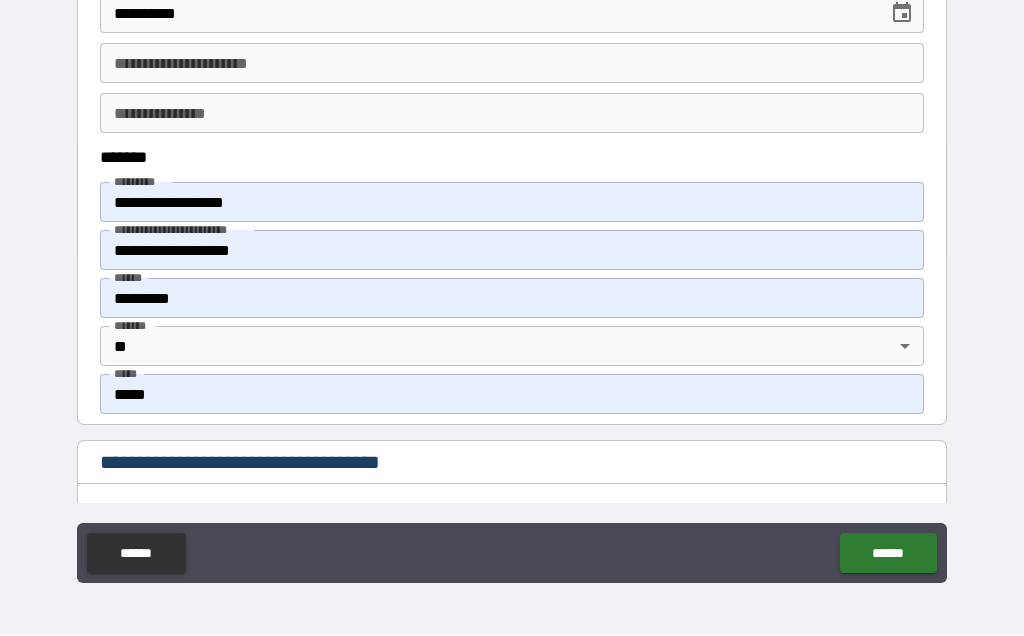 click on "**********" at bounding box center (512, 251) 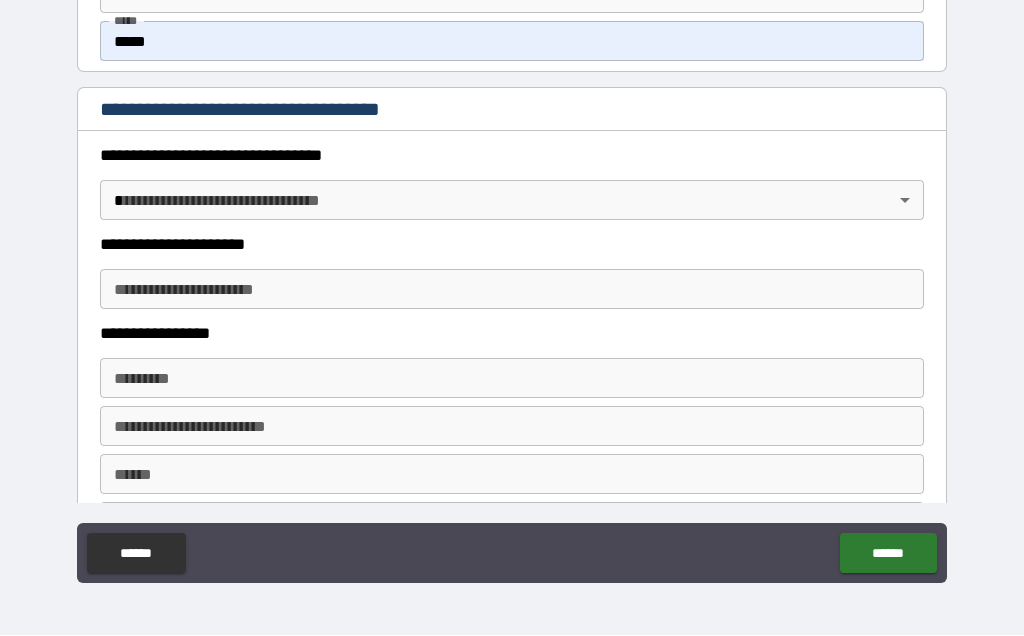scroll, scrollTop: 1568, scrollLeft: 0, axis: vertical 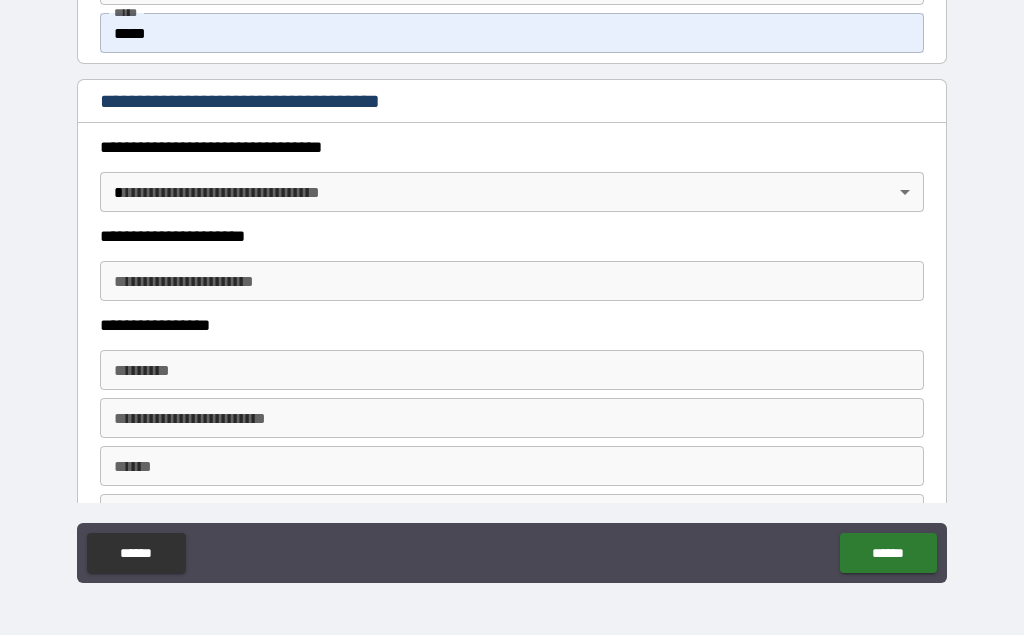 click on "**********" at bounding box center [512, 274] 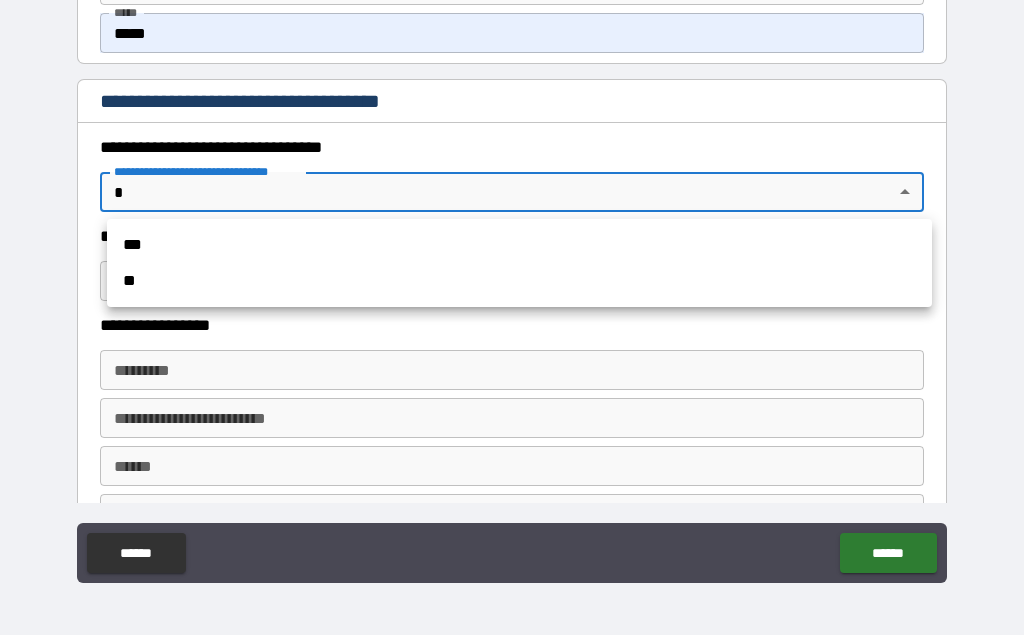click on "**" at bounding box center [519, 282] 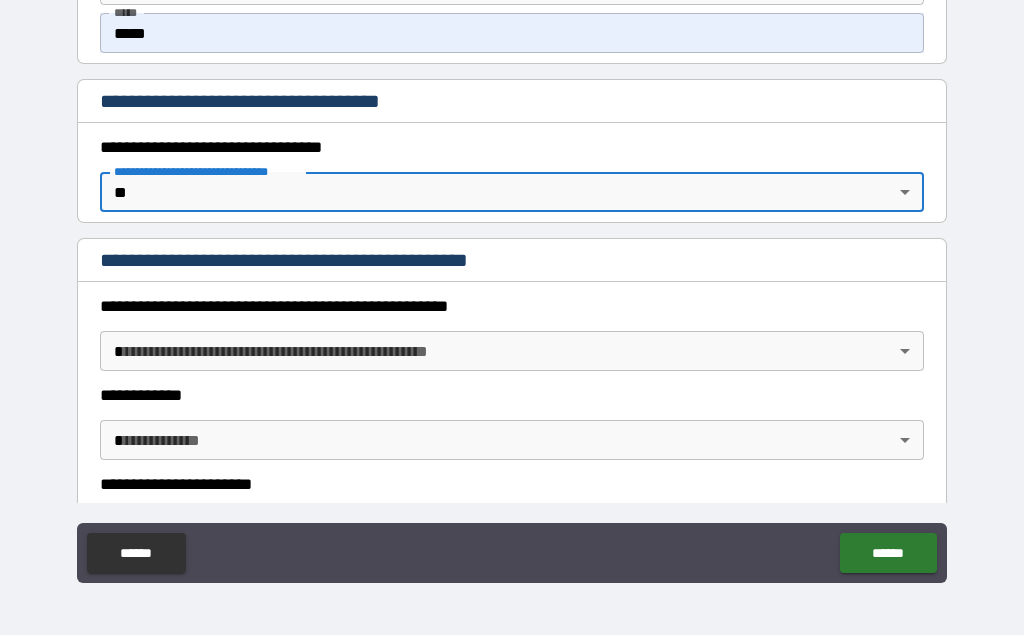 click on "**********" at bounding box center (512, 274) 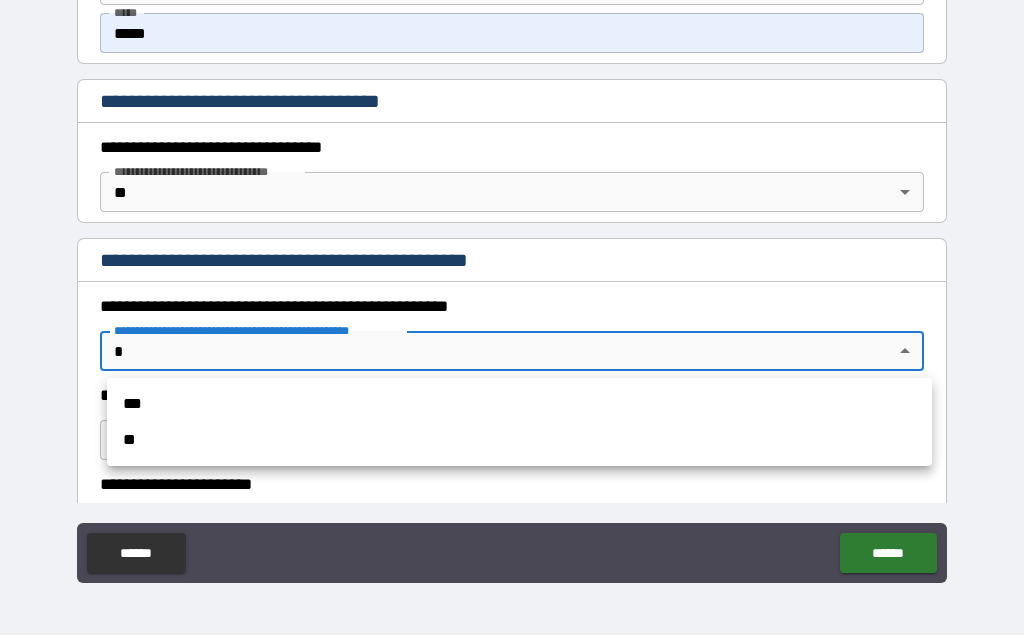 click on "**" at bounding box center (519, 441) 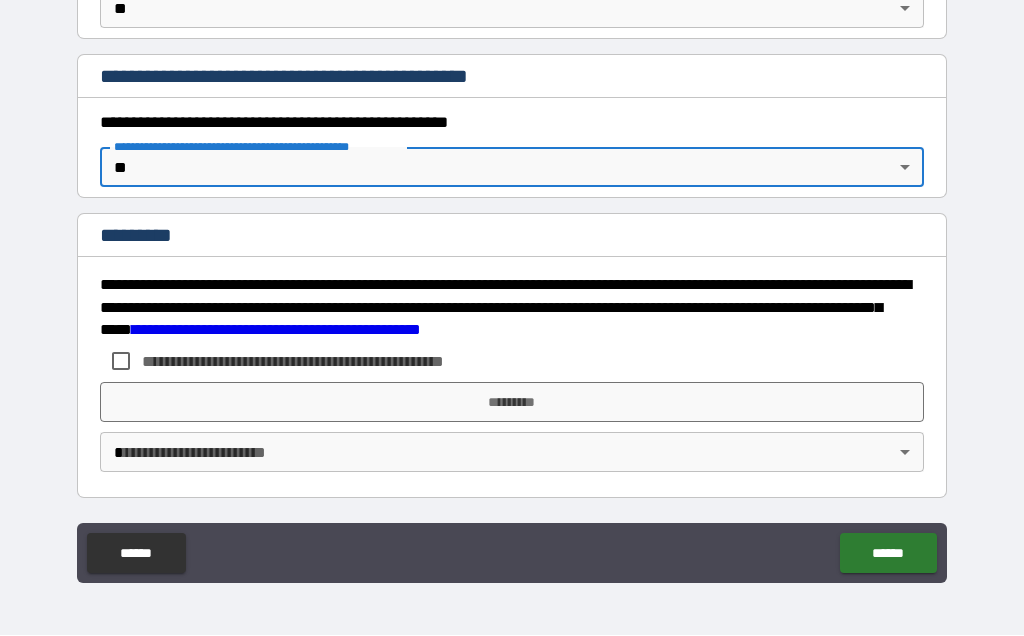 scroll, scrollTop: 1752, scrollLeft: 0, axis: vertical 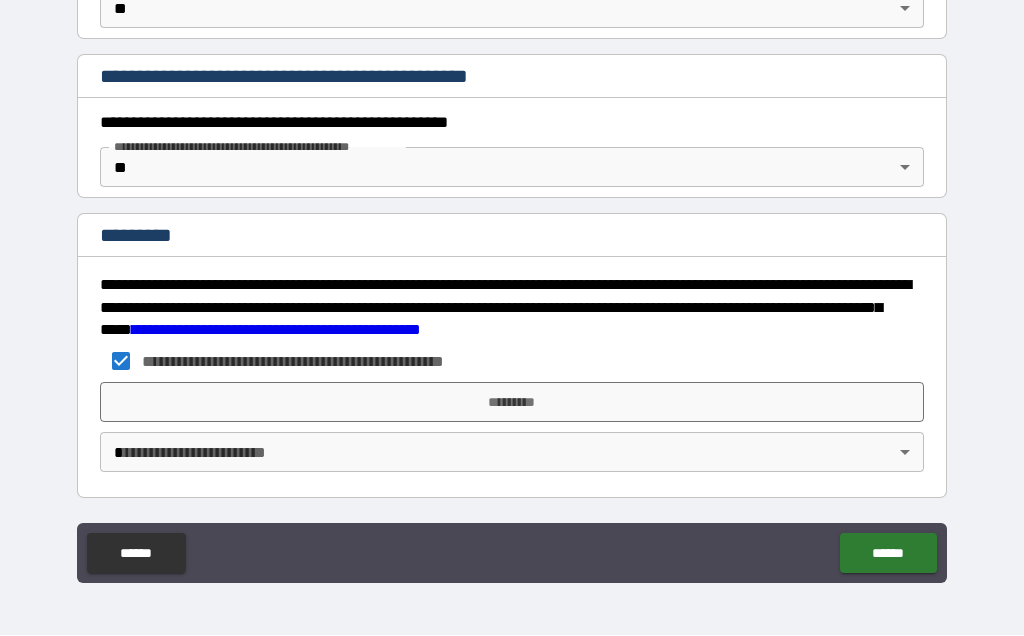 click on "*********" at bounding box center [512, 403] 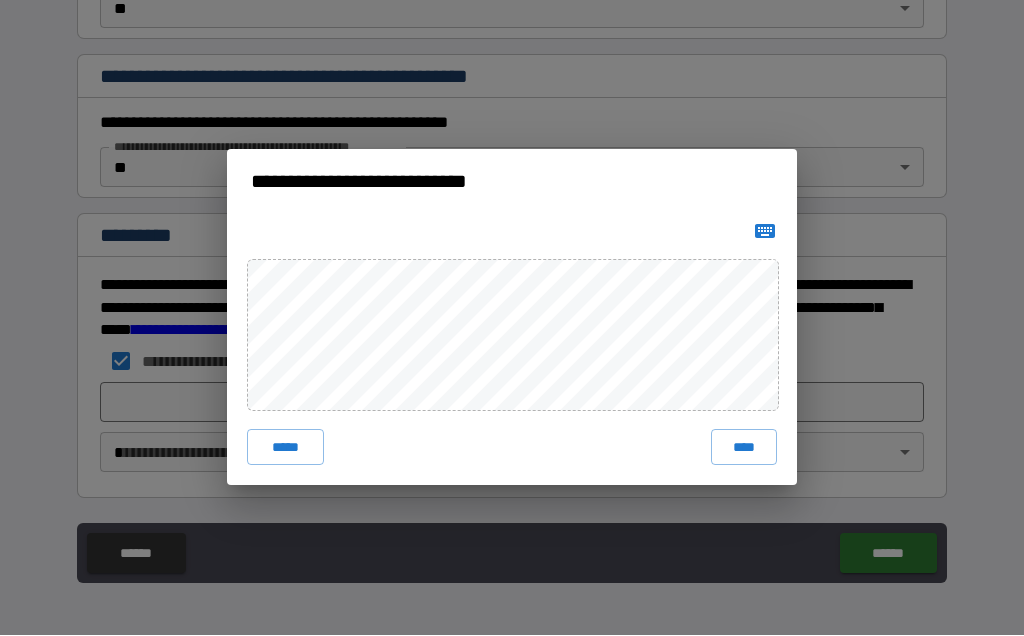 click 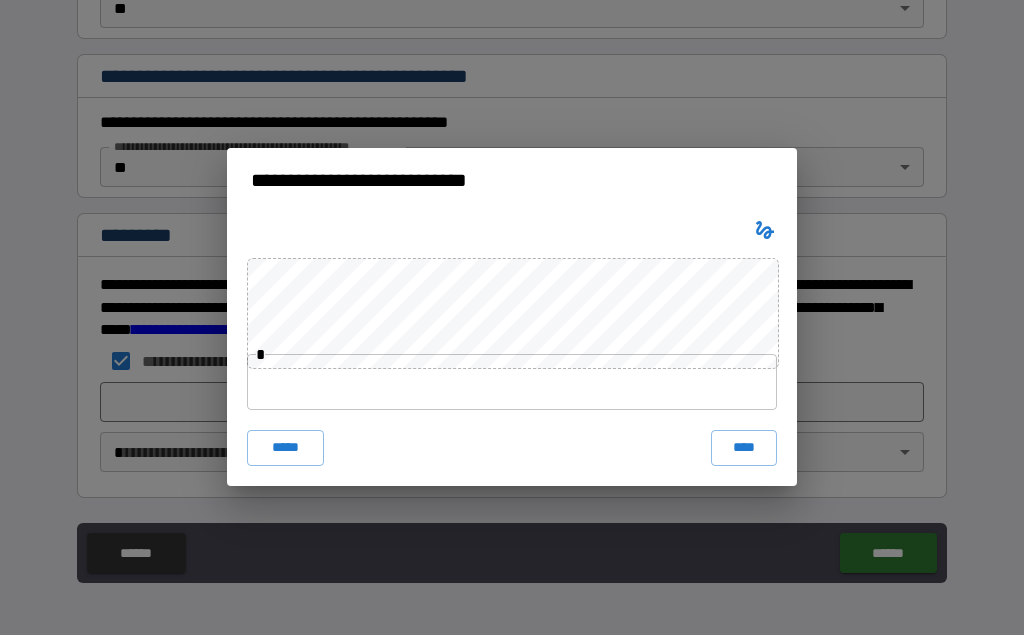 click on "****" at bounding box center [744, 449] 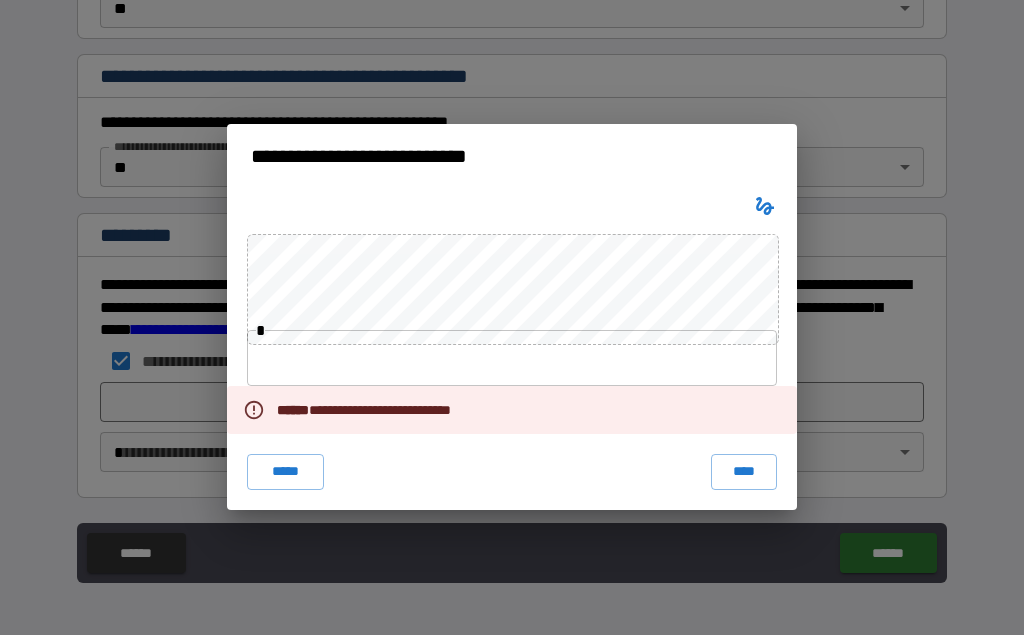 click on "****" at bounding box center (744, 473) 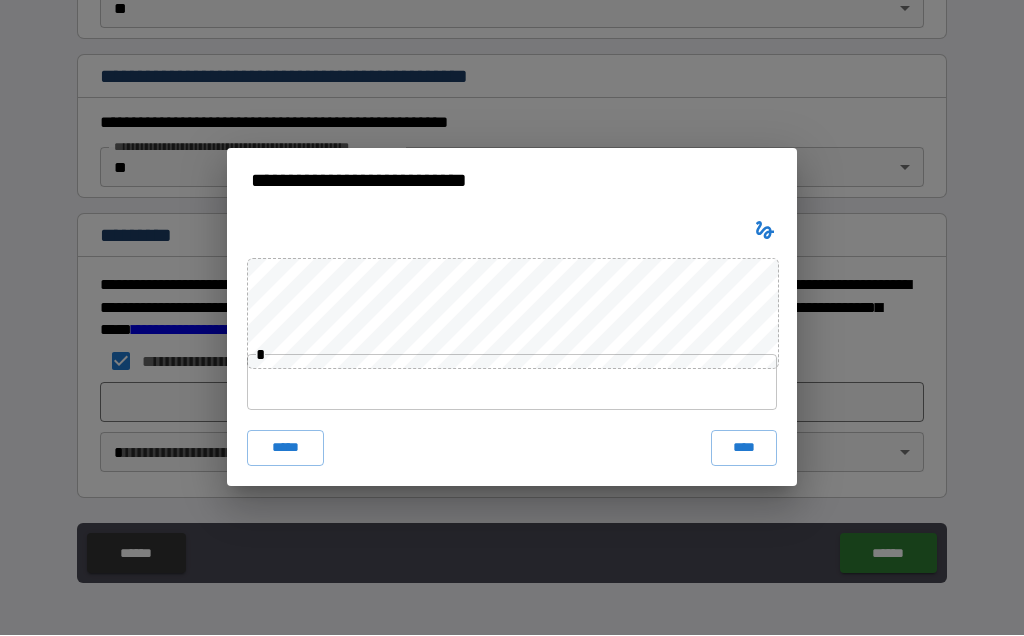 click on "****" at bounding box center (744, 449) 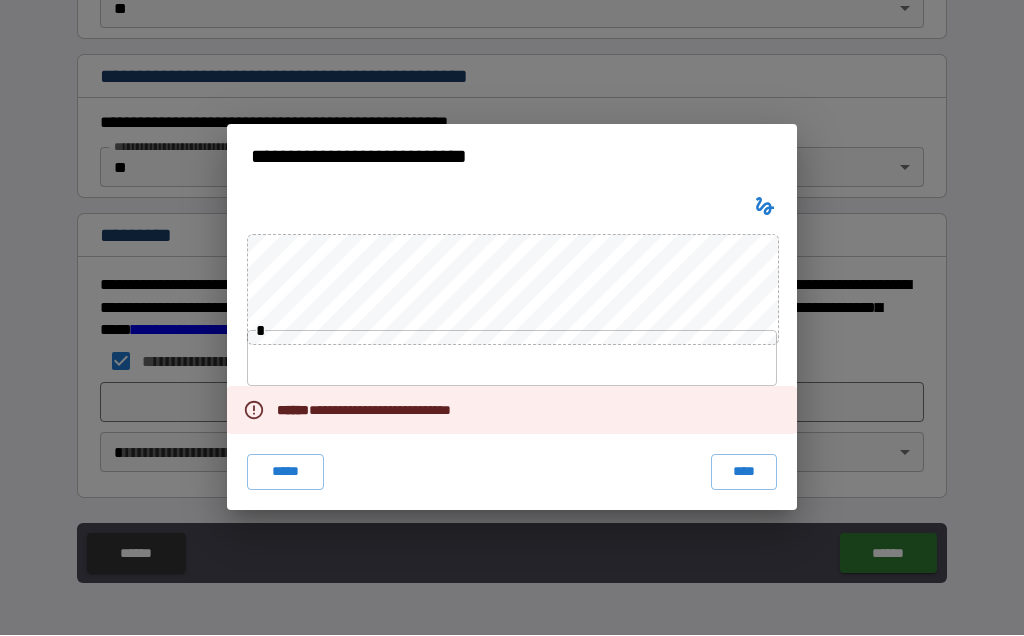 click 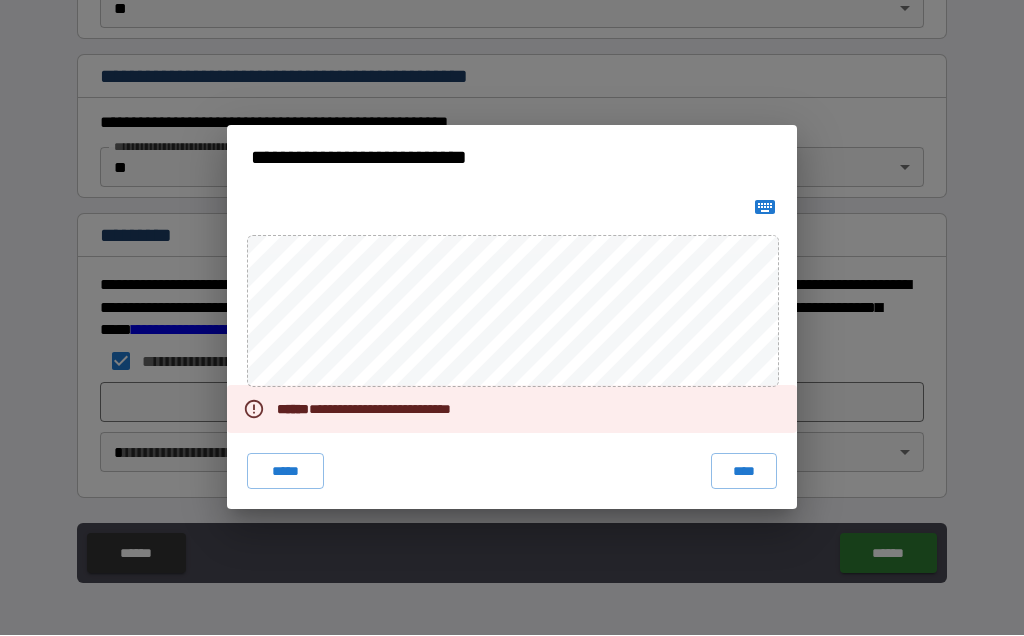 click on "****" at bounding box center (744, 472) 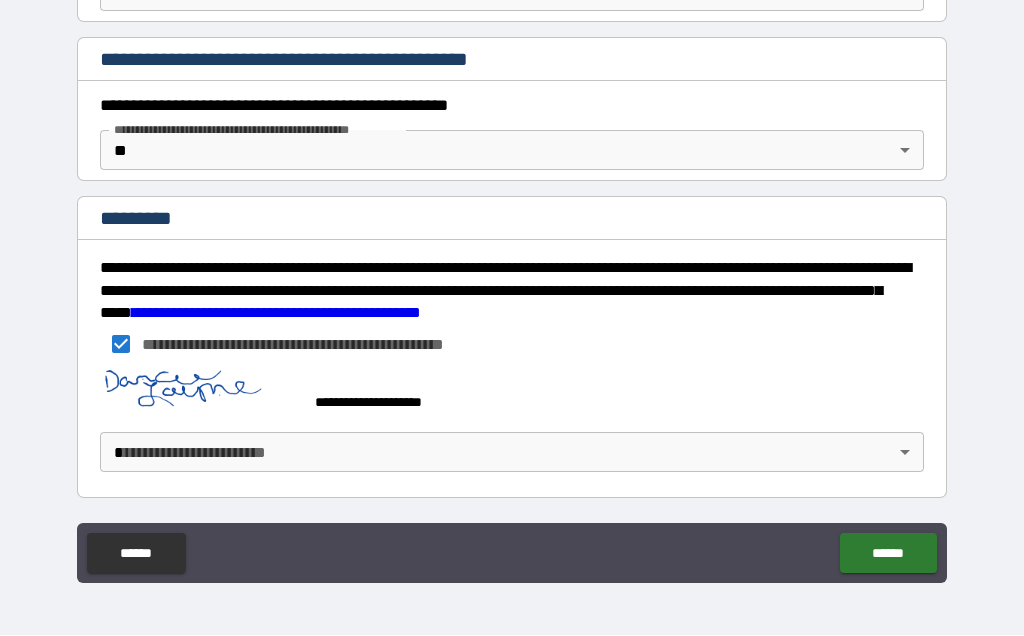 scroll, scrollTop: 1769, scrollLeft: 0, axis: vertical 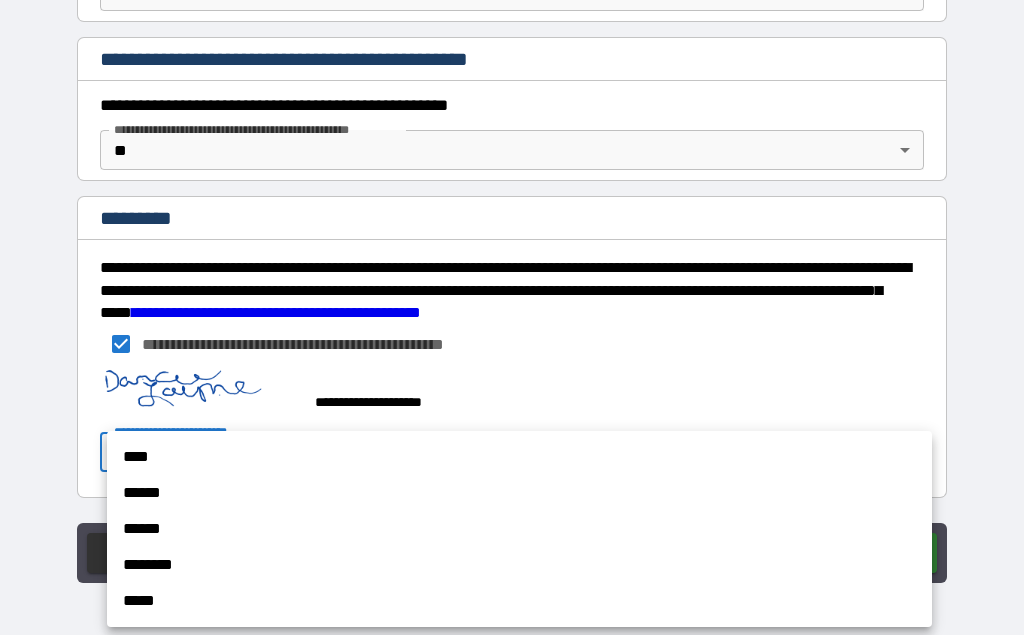 click on "****" at bounding box center (519, 458) 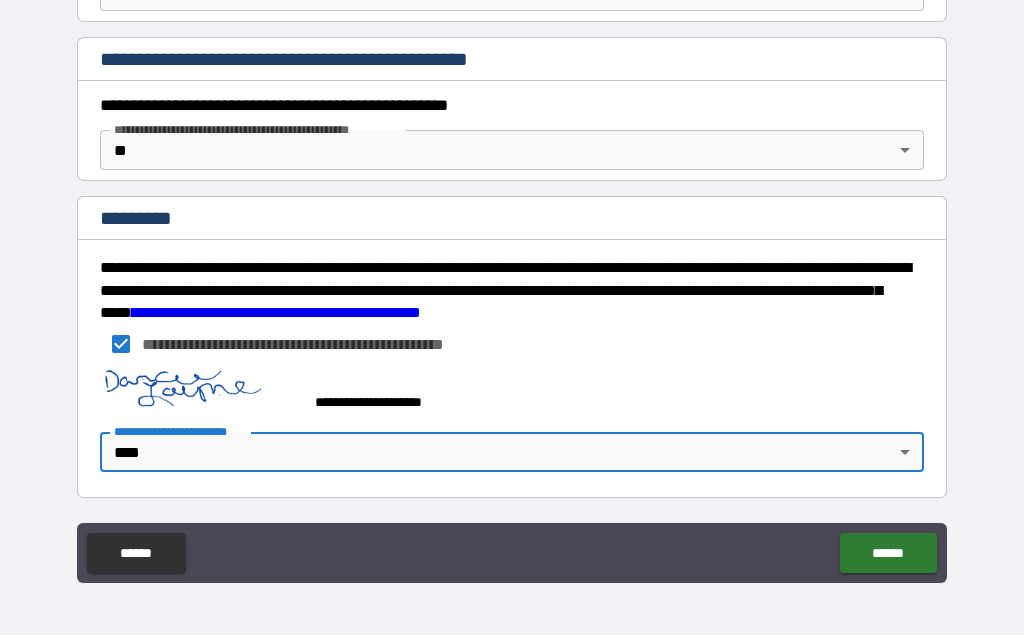 click on "******" at bounding box center (888, 554) 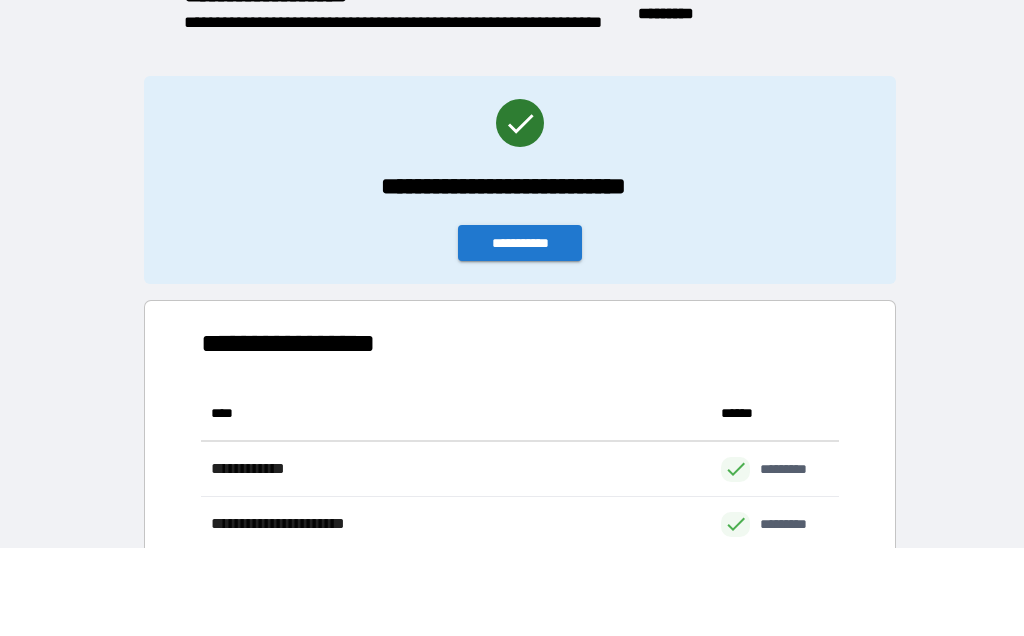 scroll, scrollTop: 276, scrollLeft: 638, axis: both 